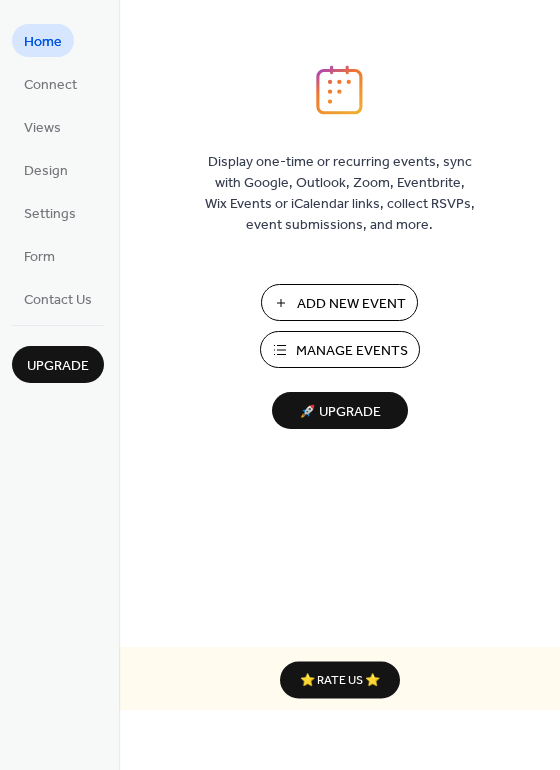 scroll, scrollTop: 0, scrollLeft: 0, axis: both 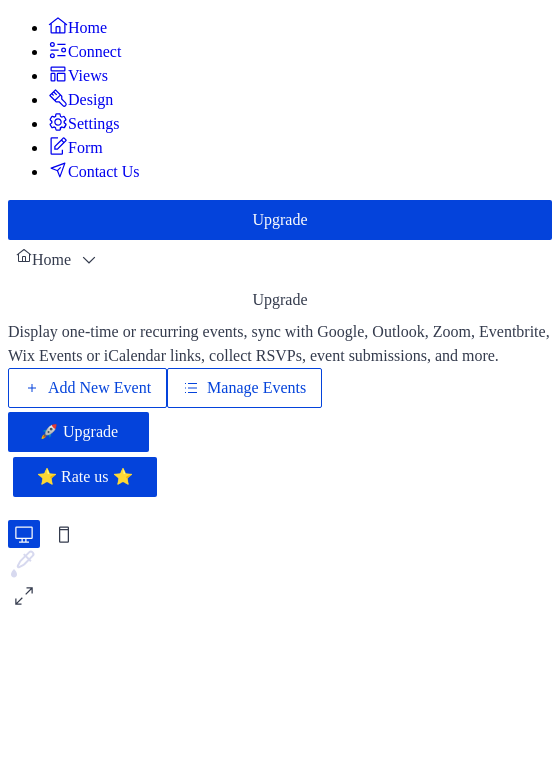 click on "Manage Events" at bounding box center (256, 388) 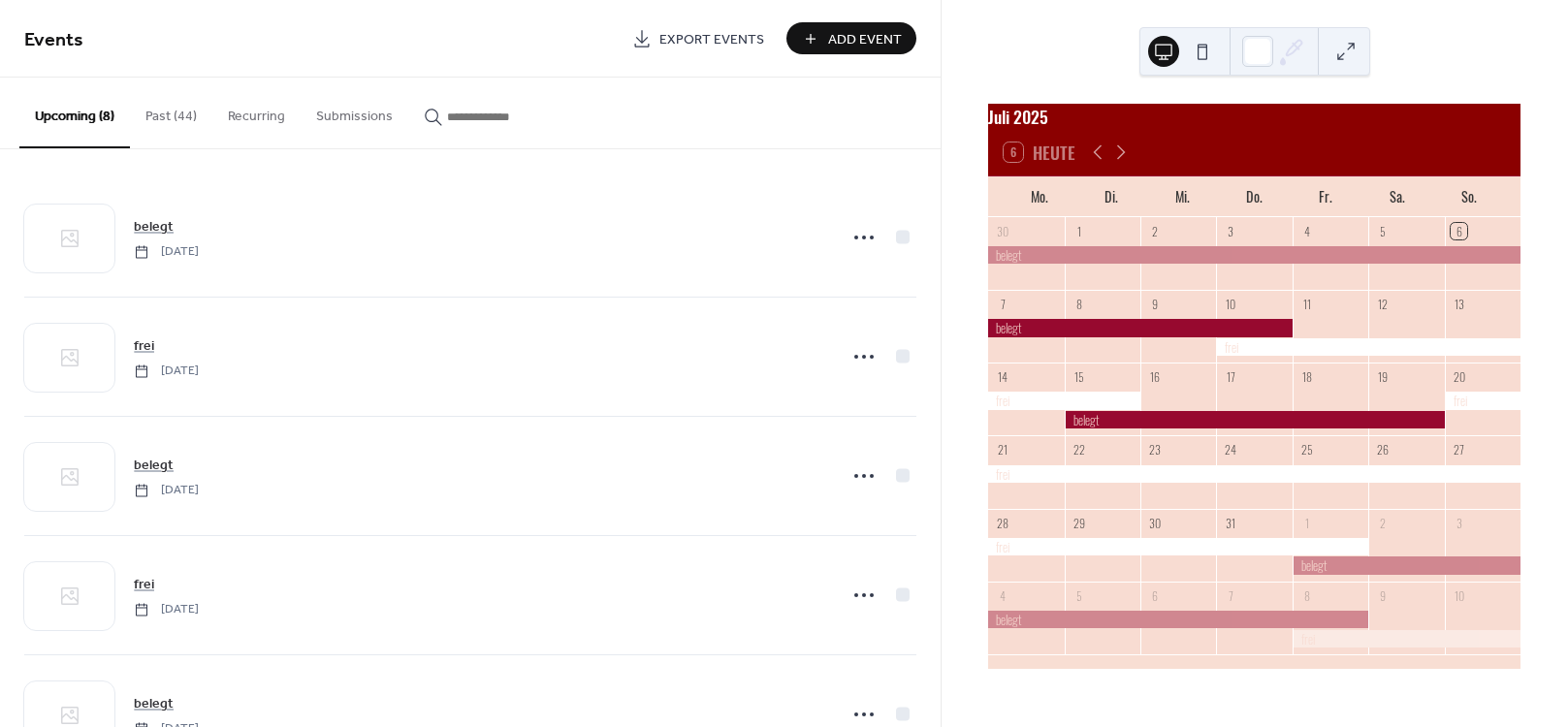 scroll, scrollTop: 0, scrollLeft: 0, axis: both 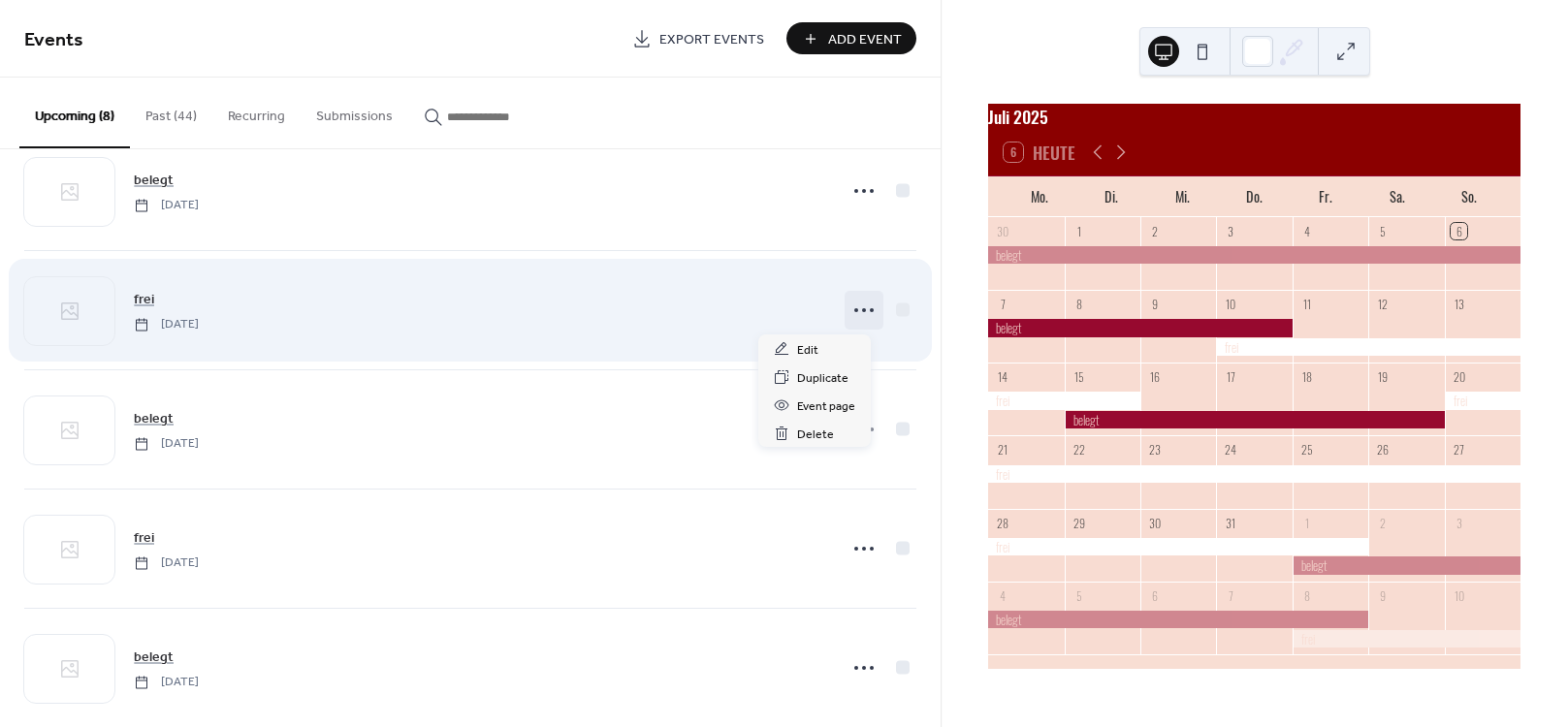 click 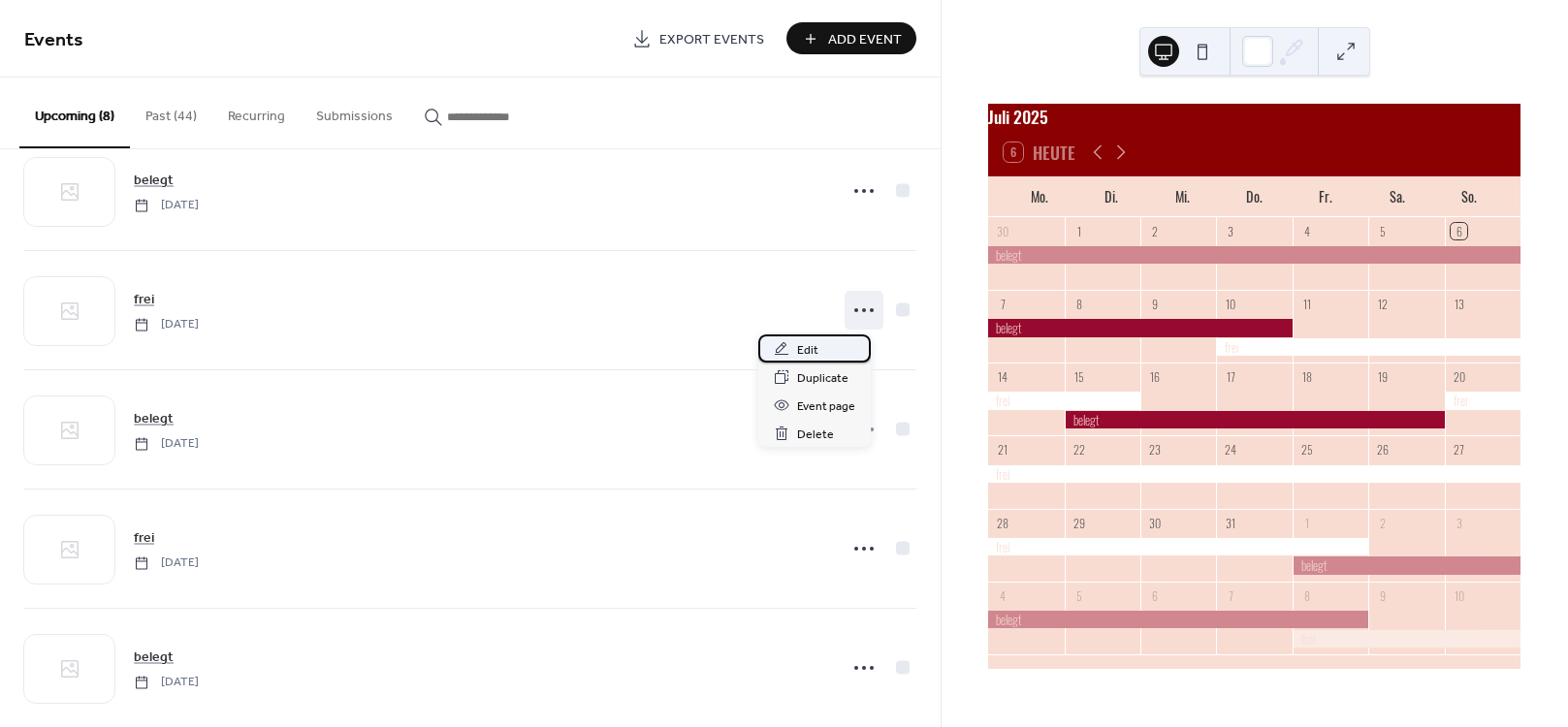 click on "Edit" at bounding box center [808, 350] 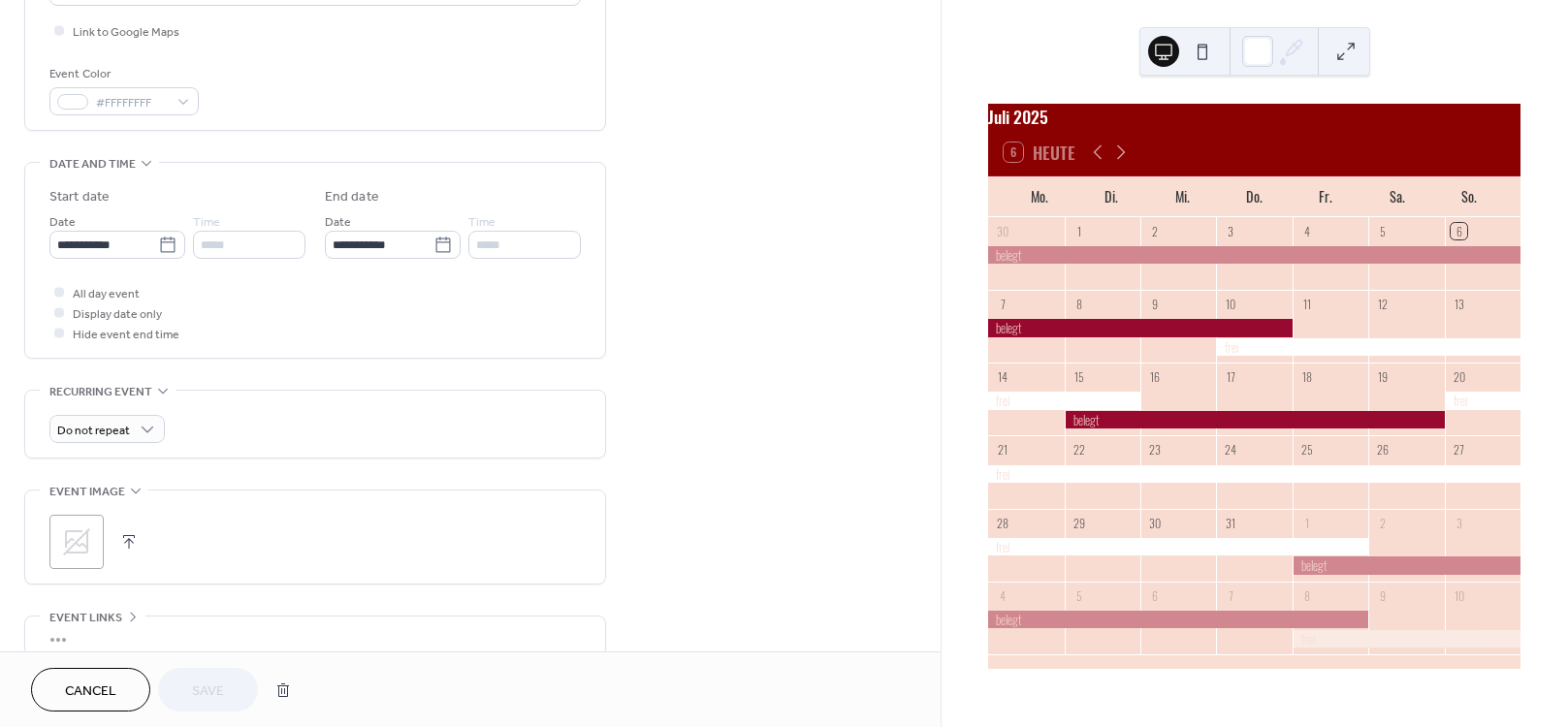 scroll, scrollTop: 489, scrollLeft: 0, axis: vertical 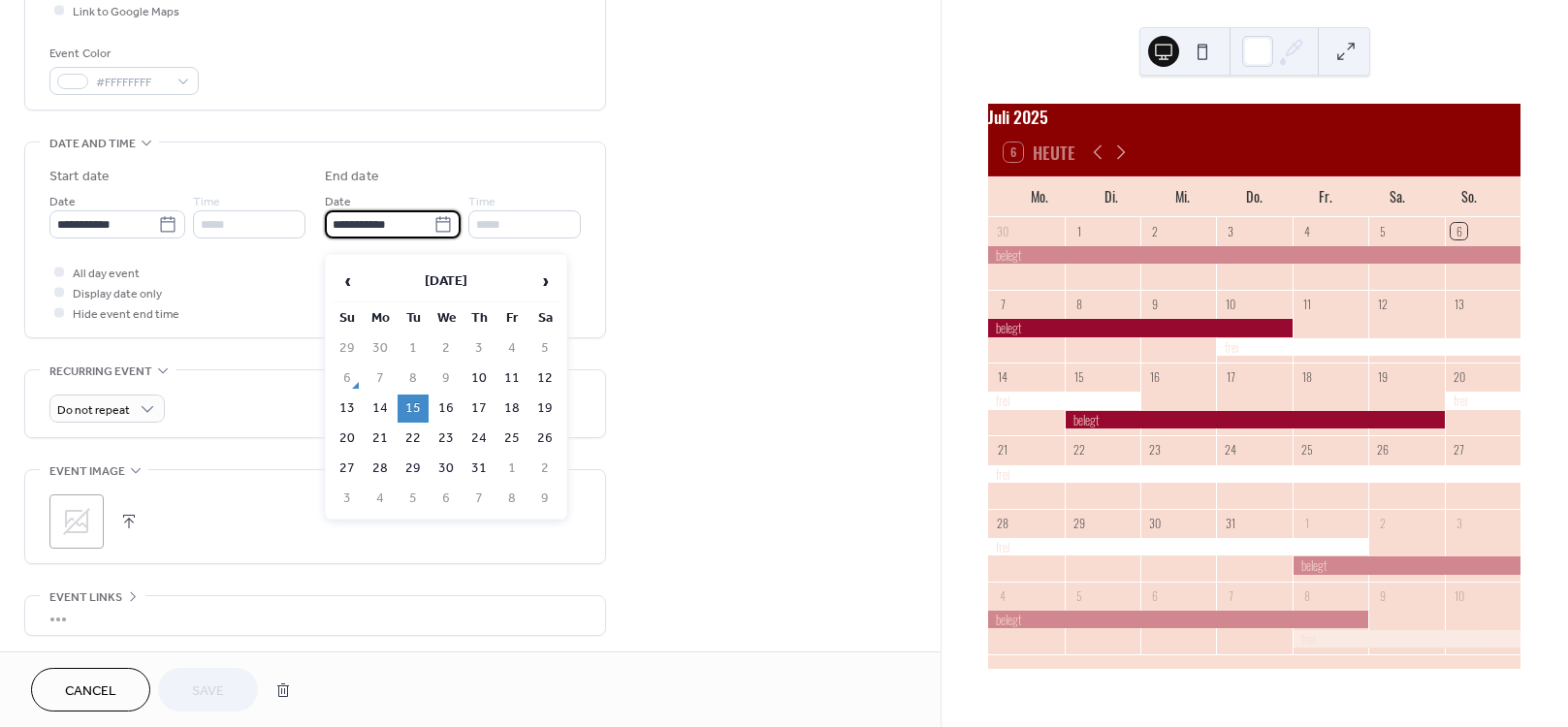 click on "**********" at bounding box center (379, 224) 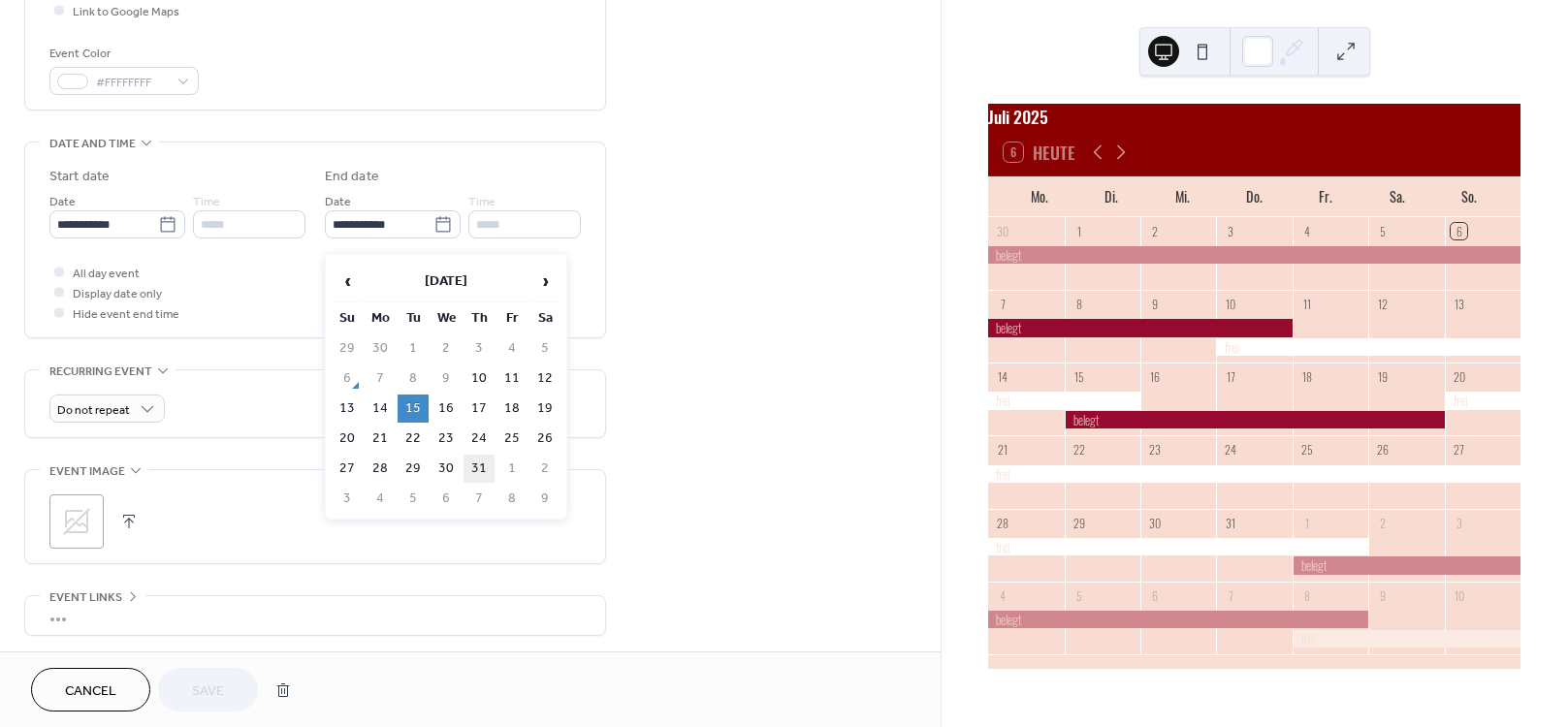 click on "31" at bounding box center [479, 468] 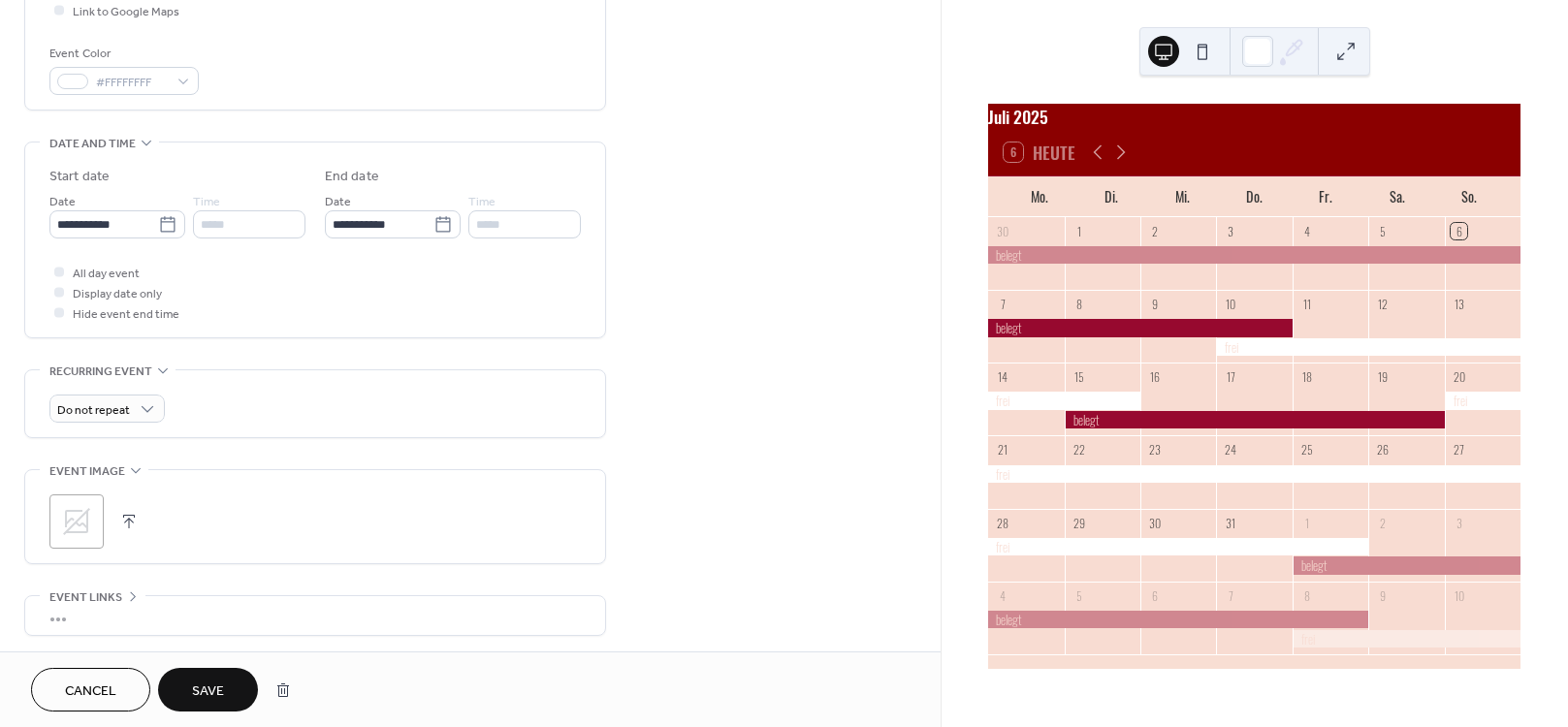 click on "Save" at bounding box center [208, 691] 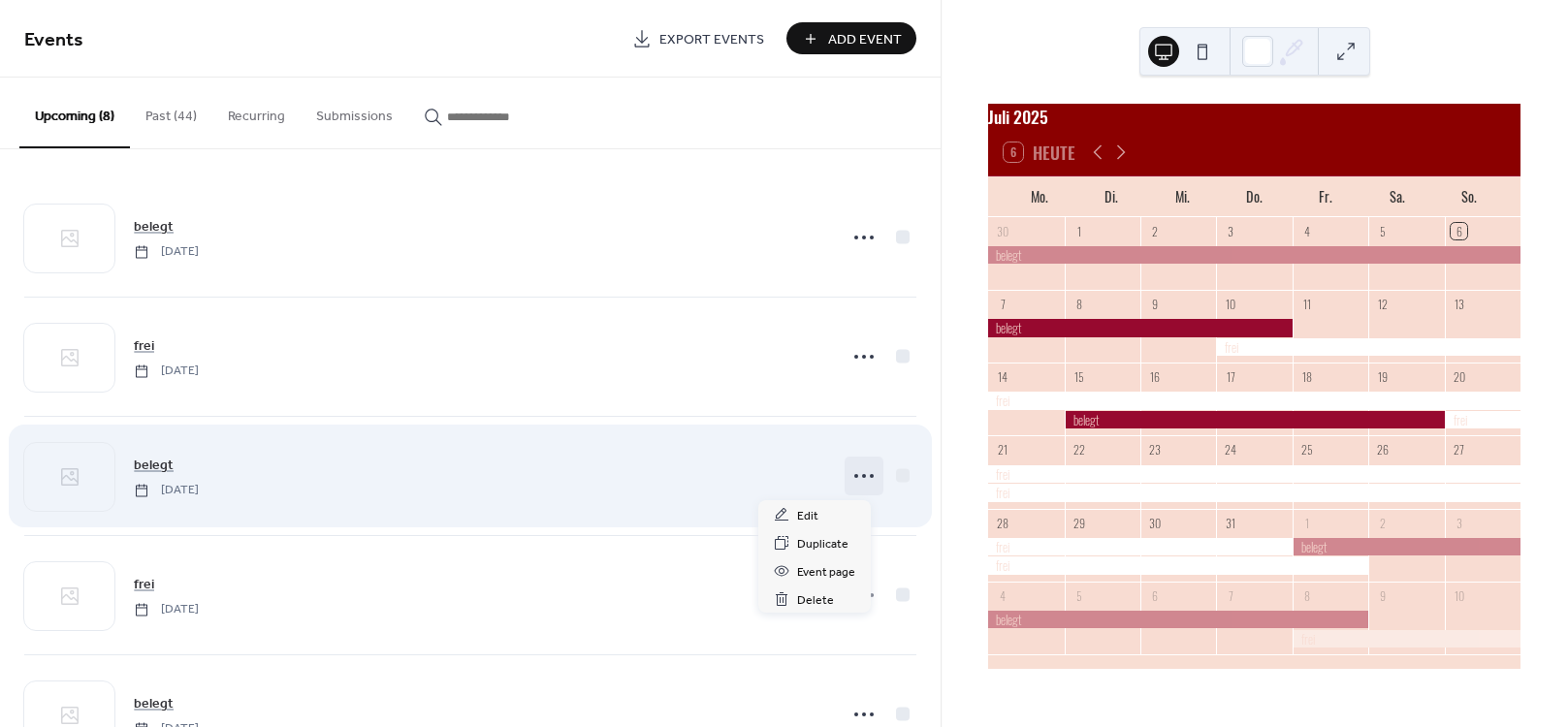 click 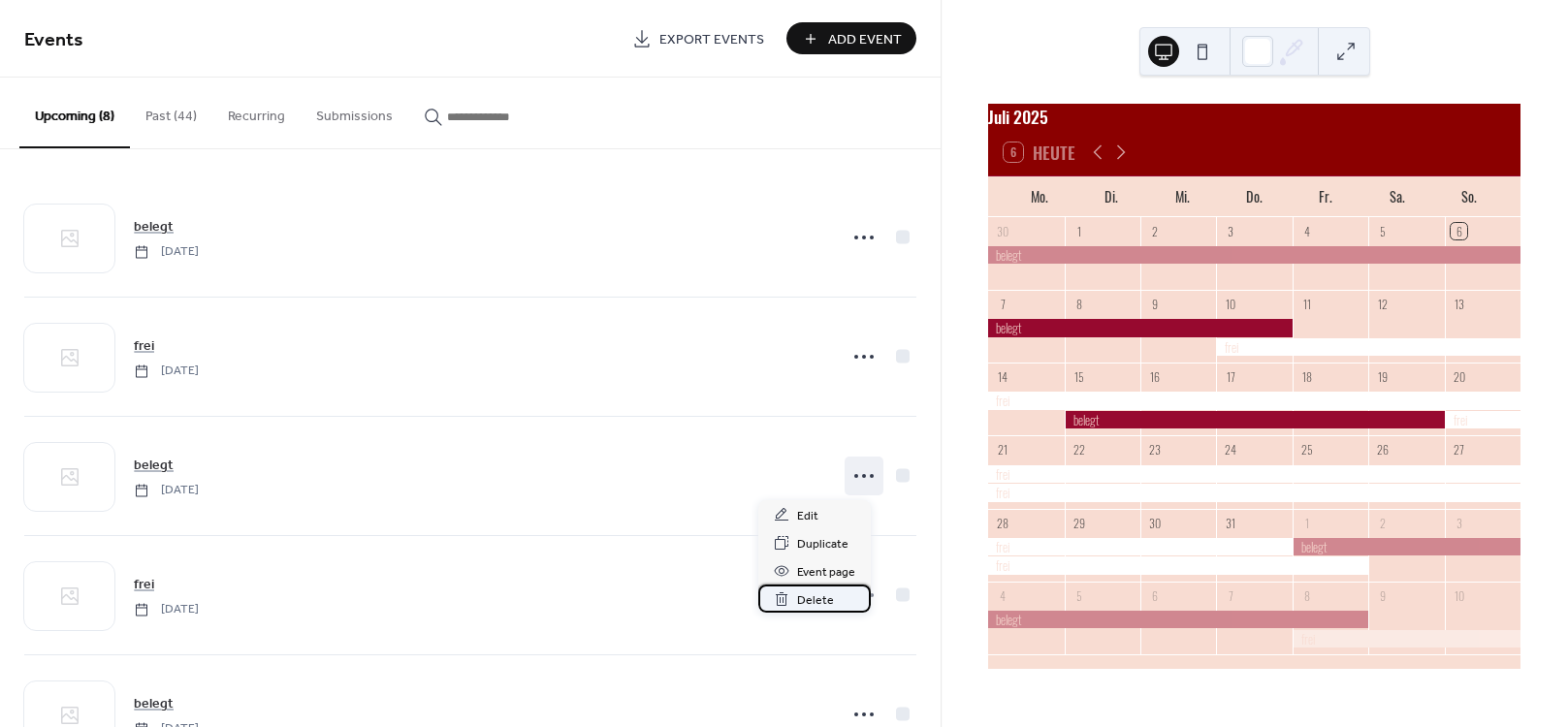 click on "Delete" at bounding box center [816, 600] 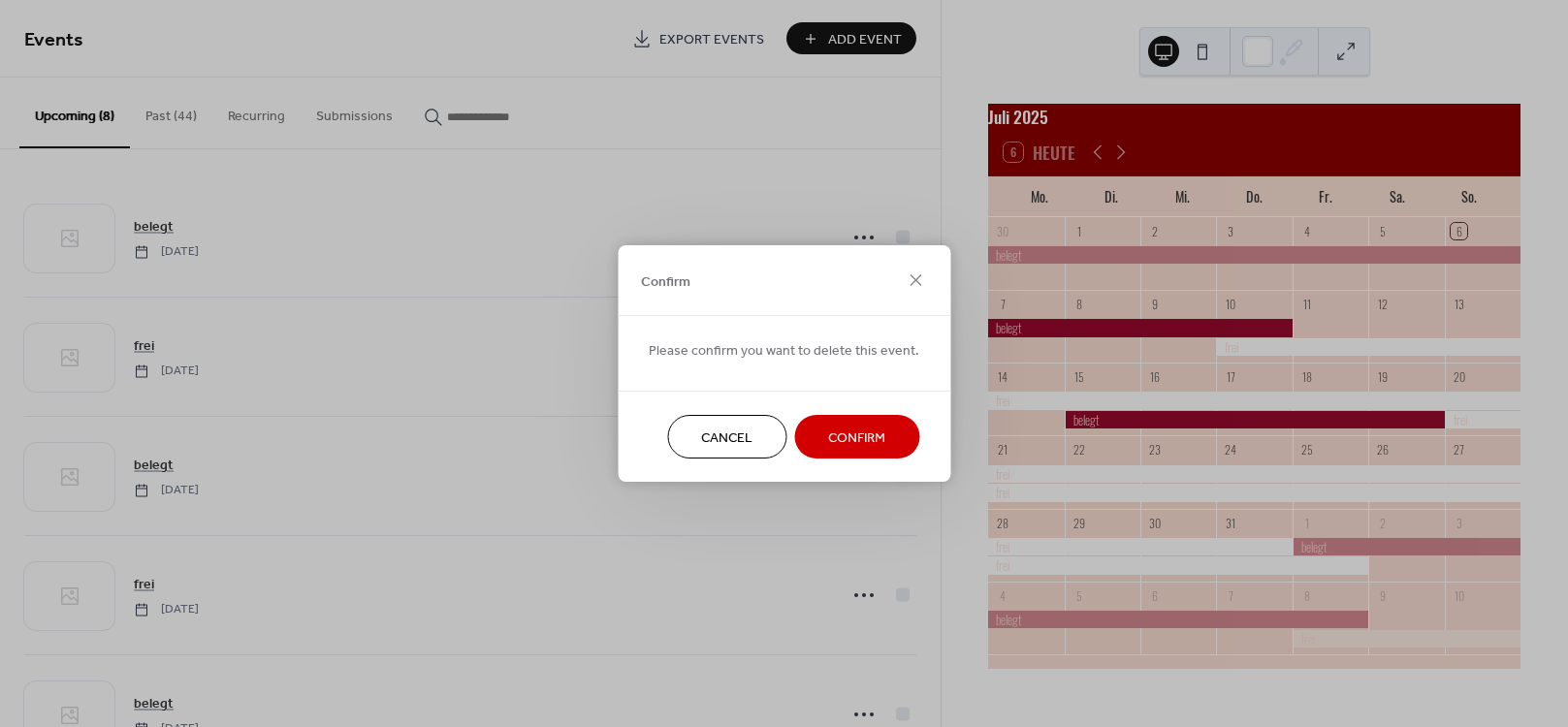 click on "Confirm" at bounding box center (856, 438) 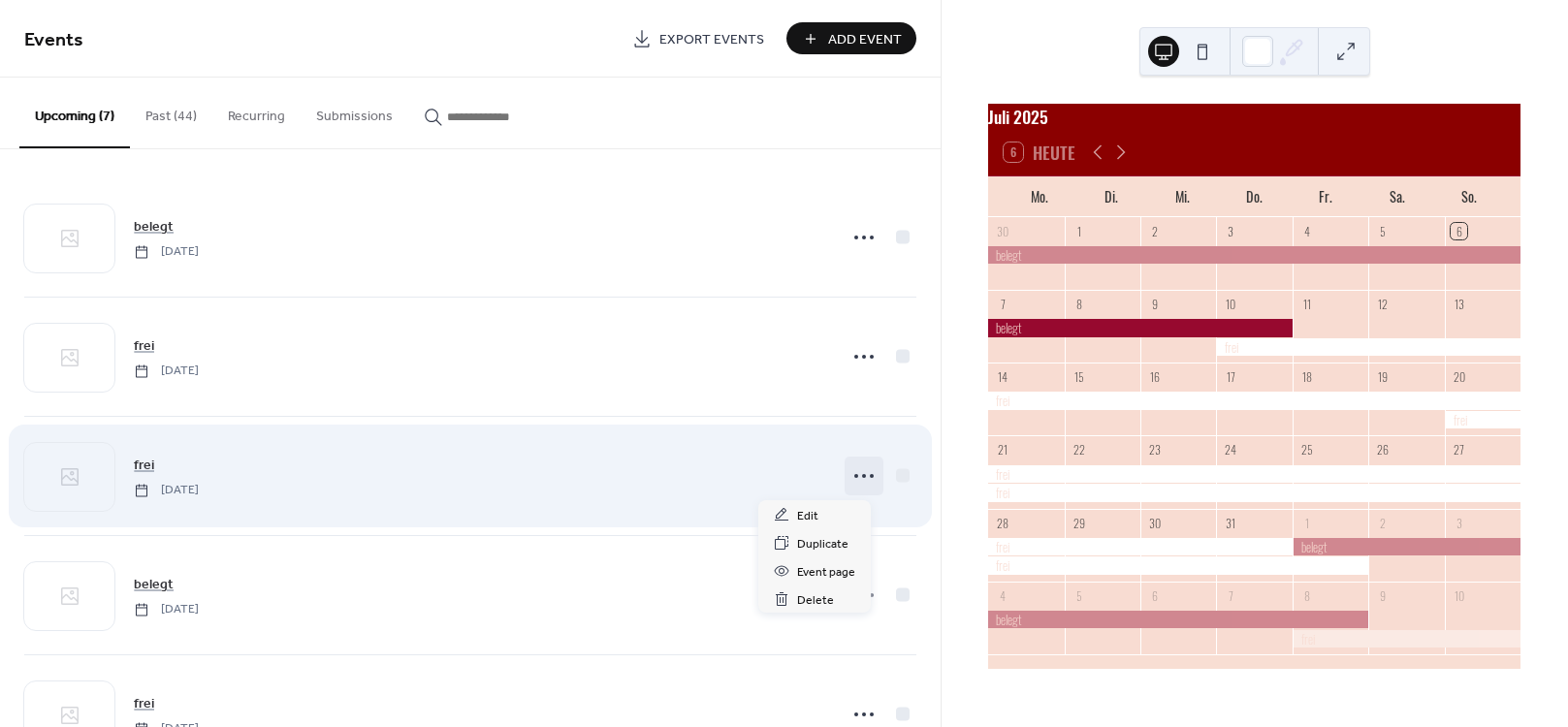 click 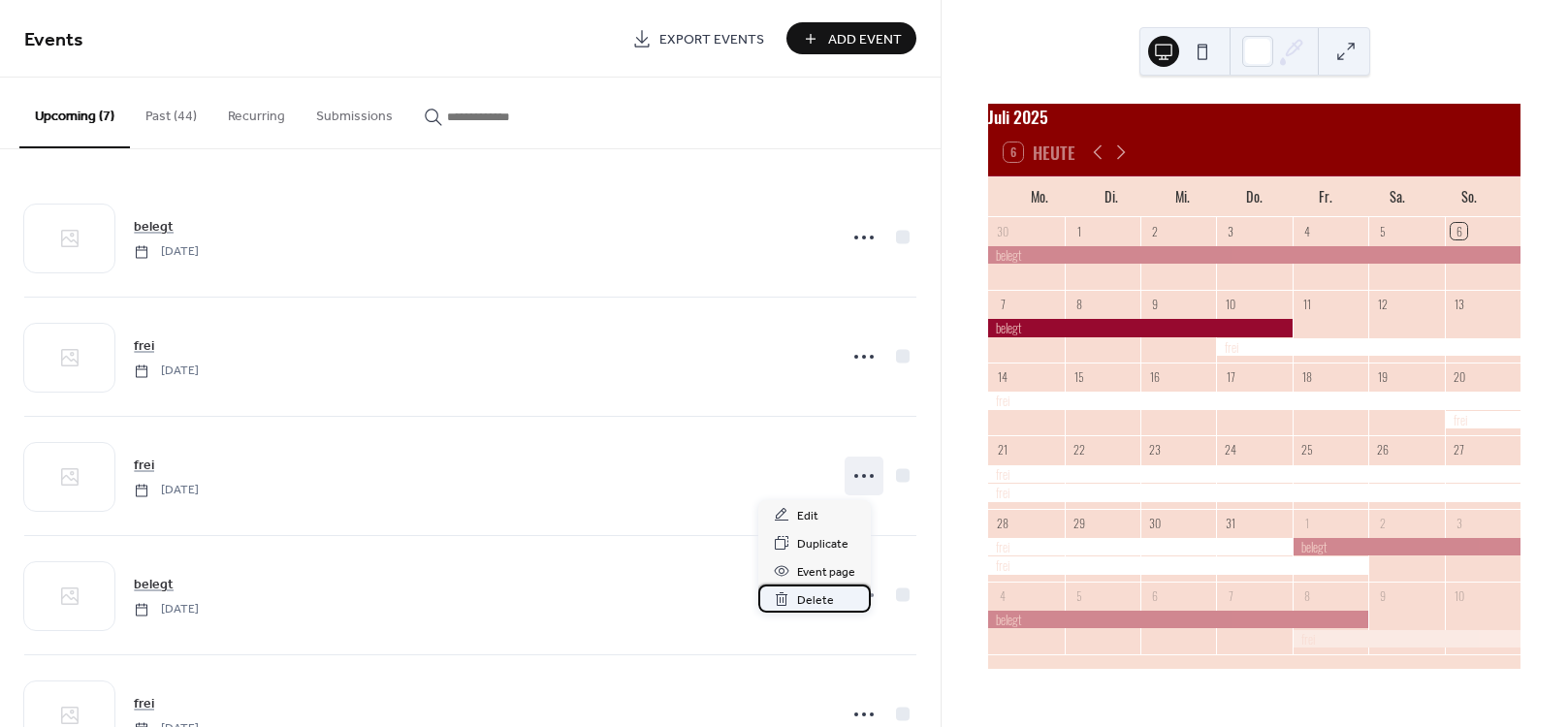 click on "Delete" at bounding box center [816, 600] 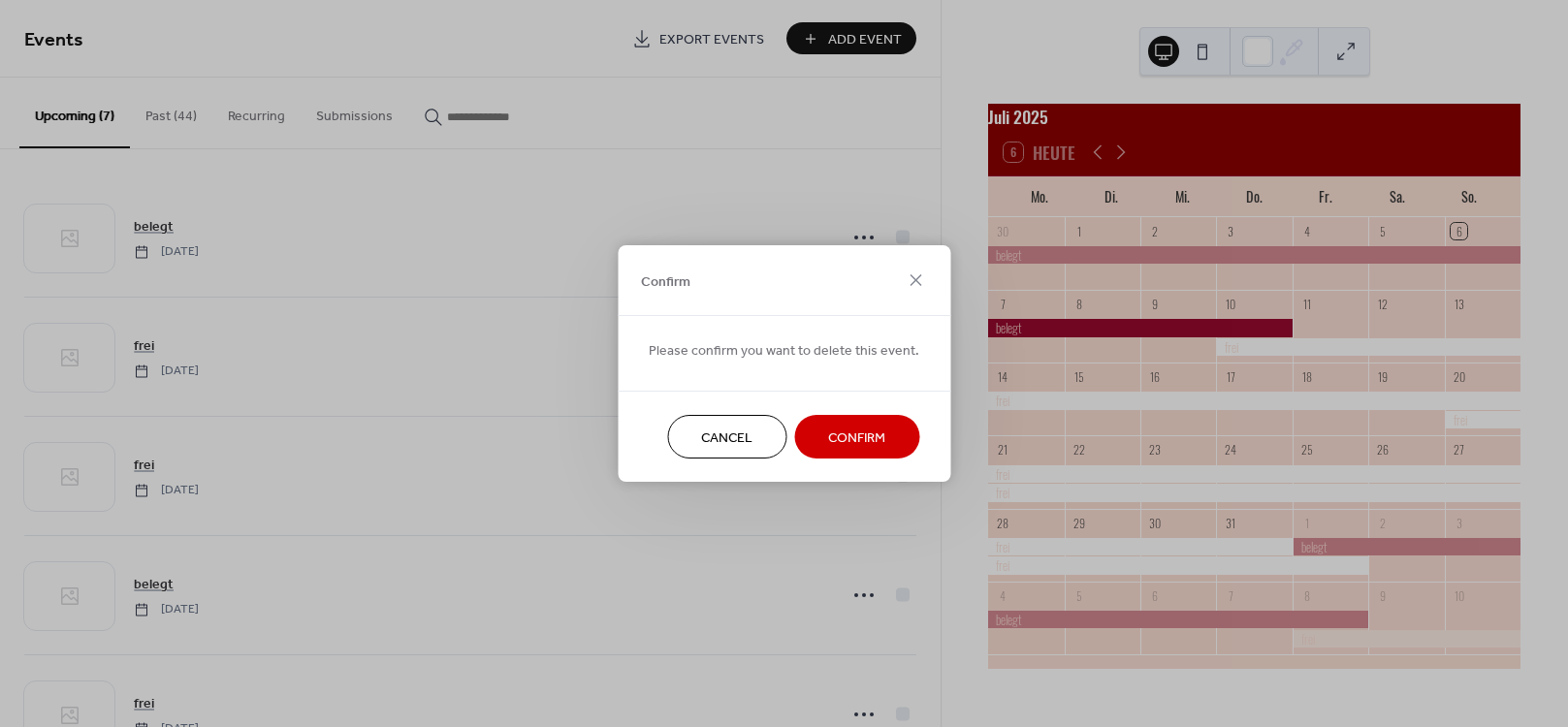 click on "Confirm" at bounding box center [856, 436] 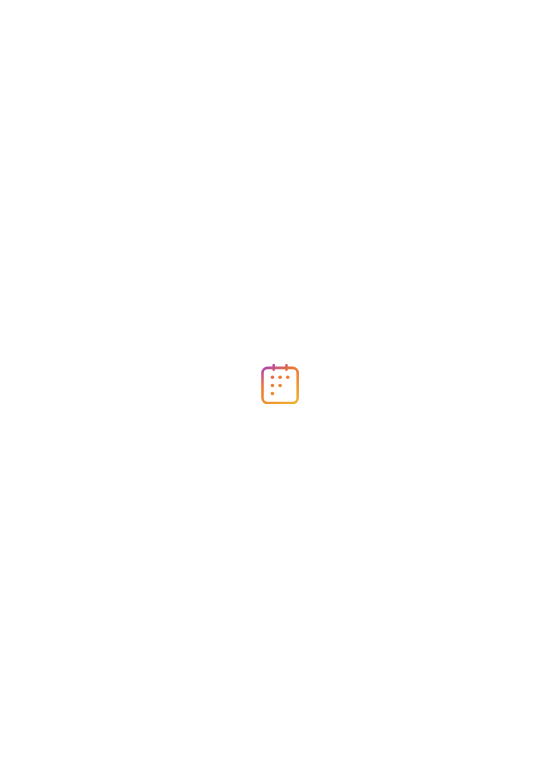 scroll, scrollTop: 0, scrollLeft: 0, axis: both 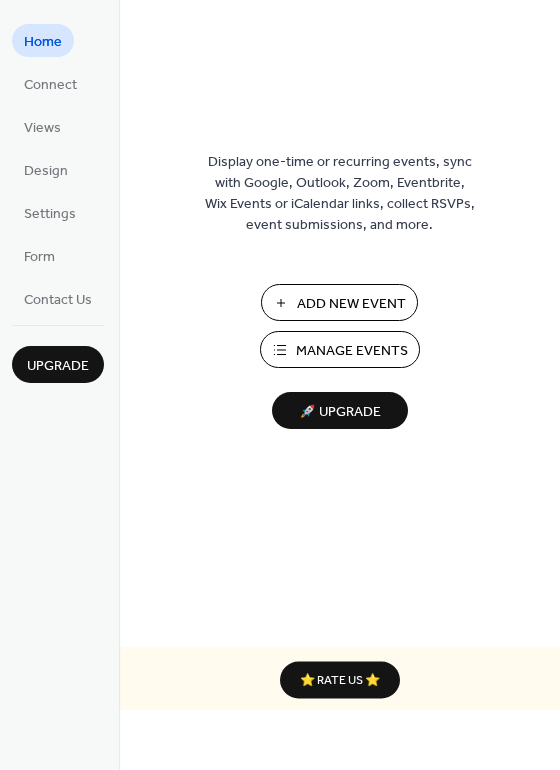 click on "Manage Events" at bounding box center [352, 351] 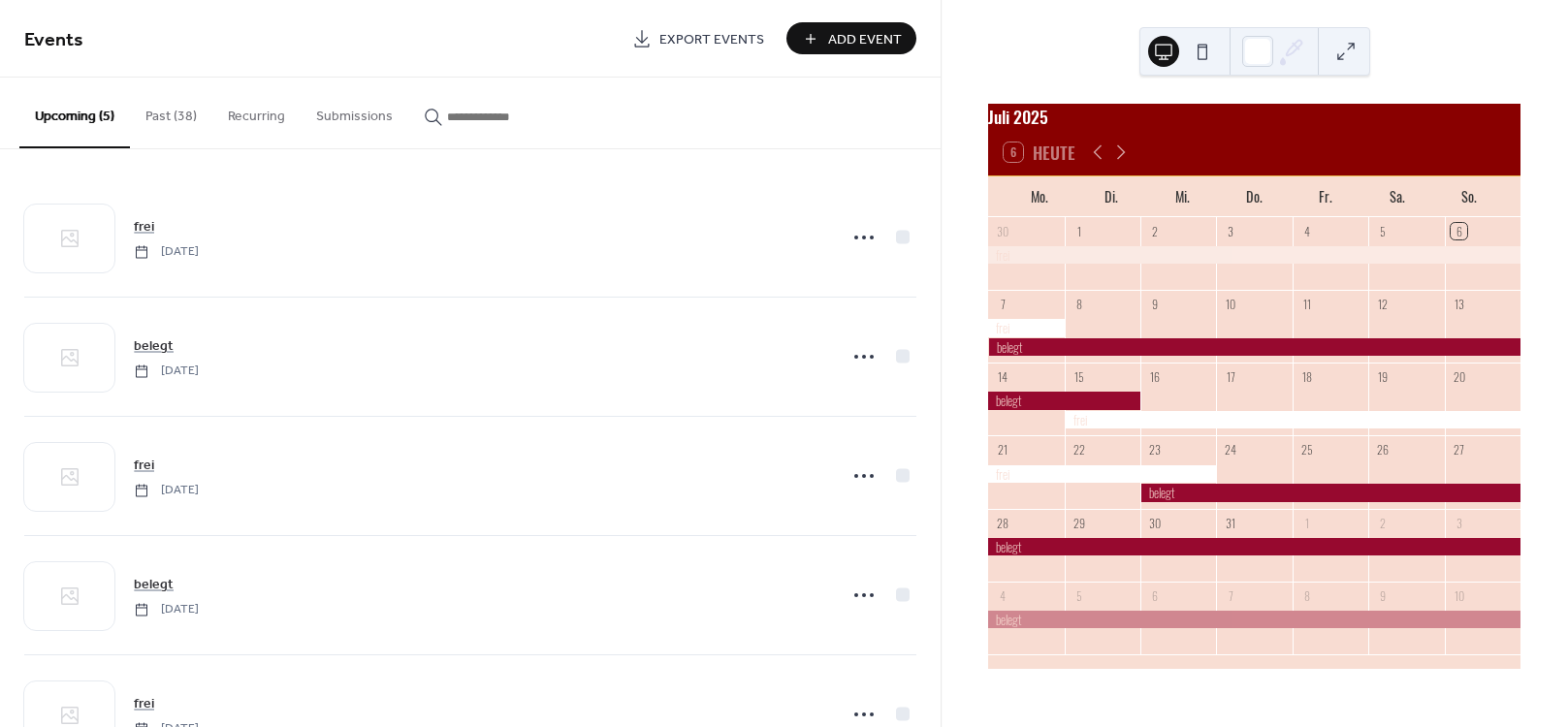 scroll, scrollTop: 0, scrollLeft: 0, axis: both 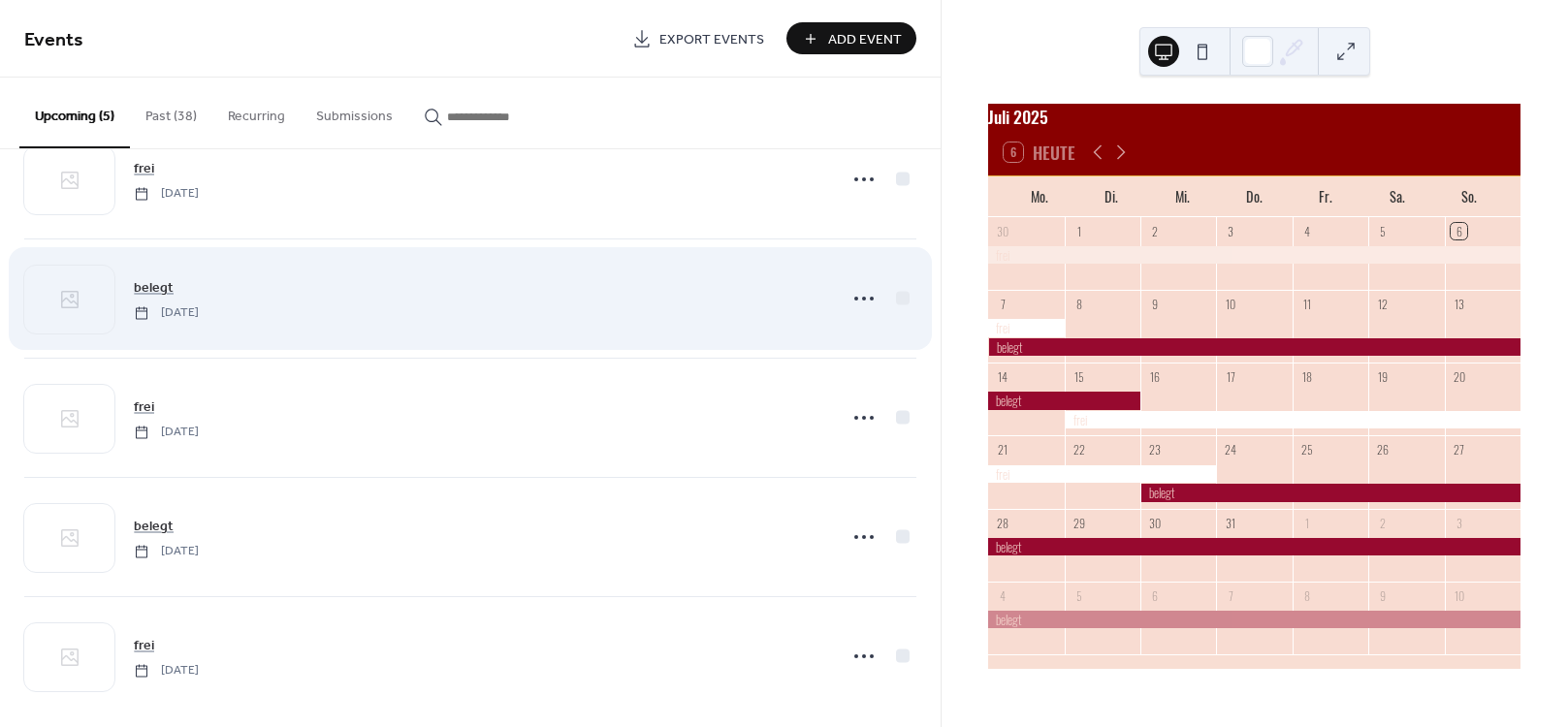 click on "Monday, July 7, 2025" at bounding box center [166, 313] 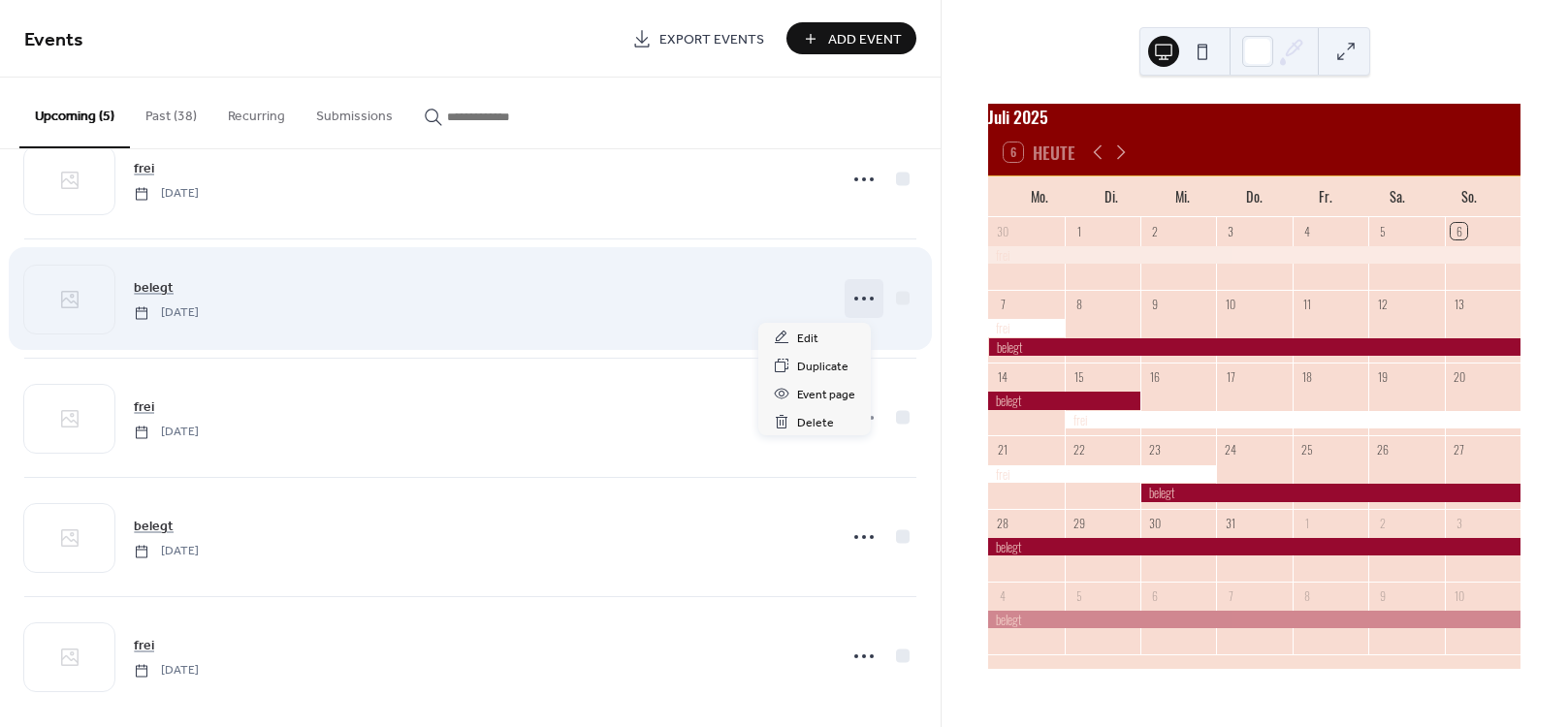 click 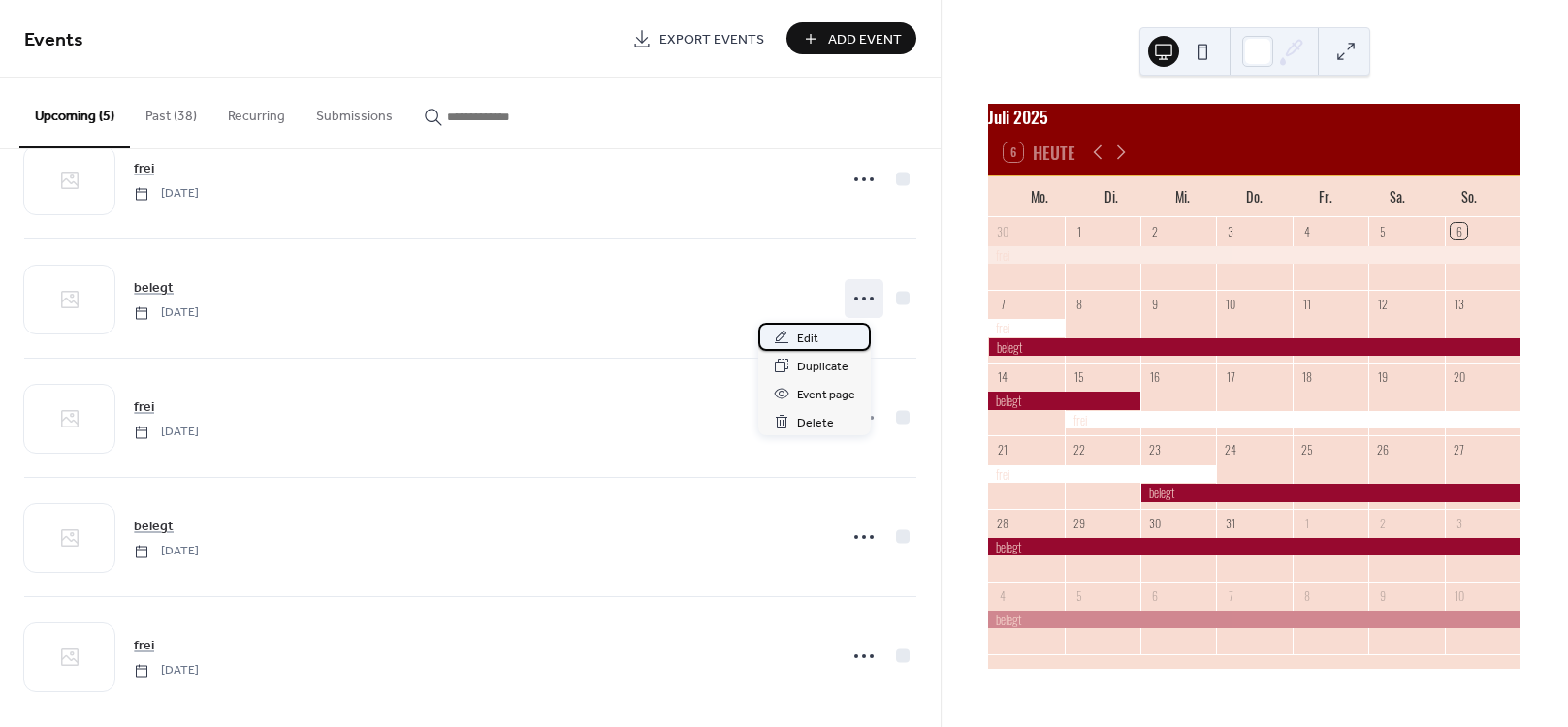 click on "Edit" at bounding box center (808, 338) 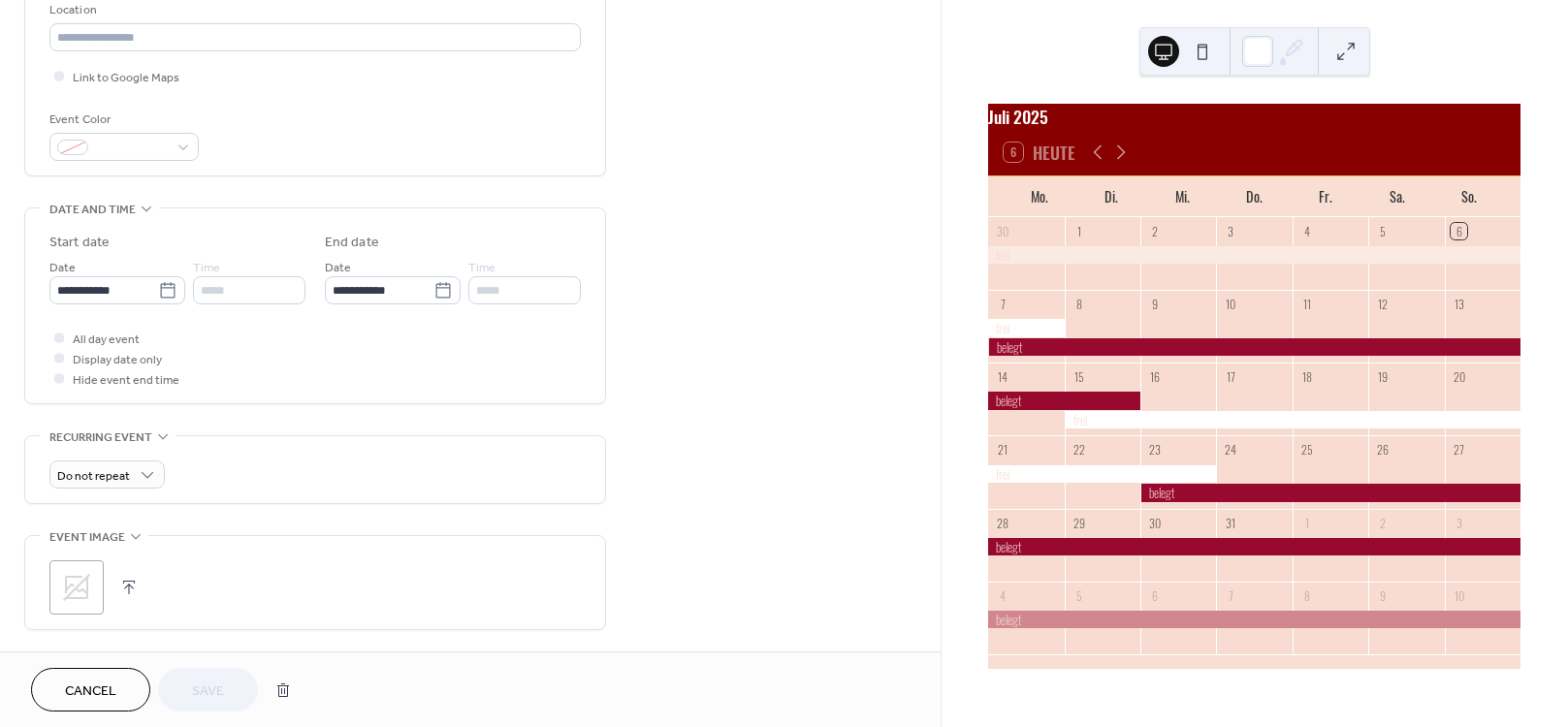 scroll, scrollTop: 430, scrollLeft: 0, axis: vertical 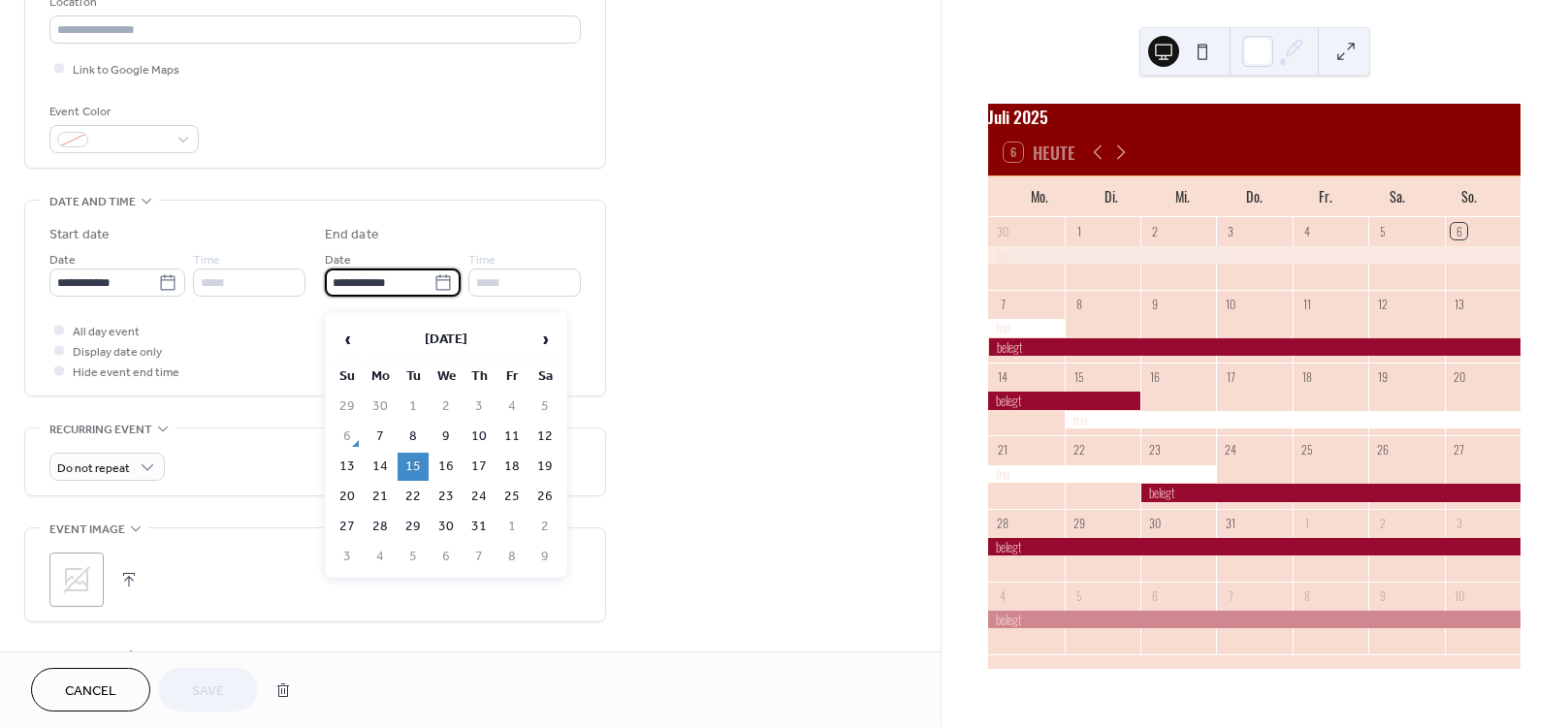 click on "**********" at bounding box center [379, 282] 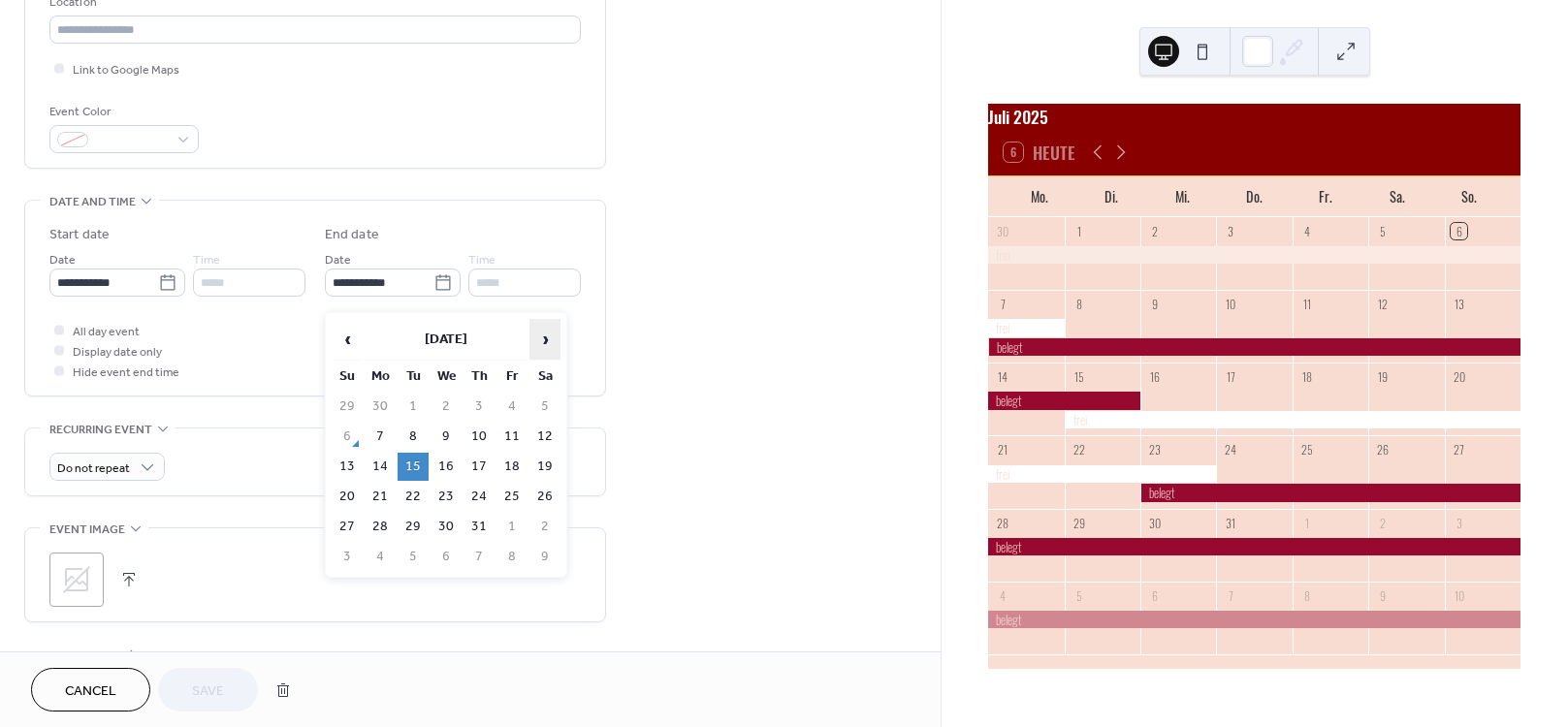 click on "›" at bounding box center [545, 339] 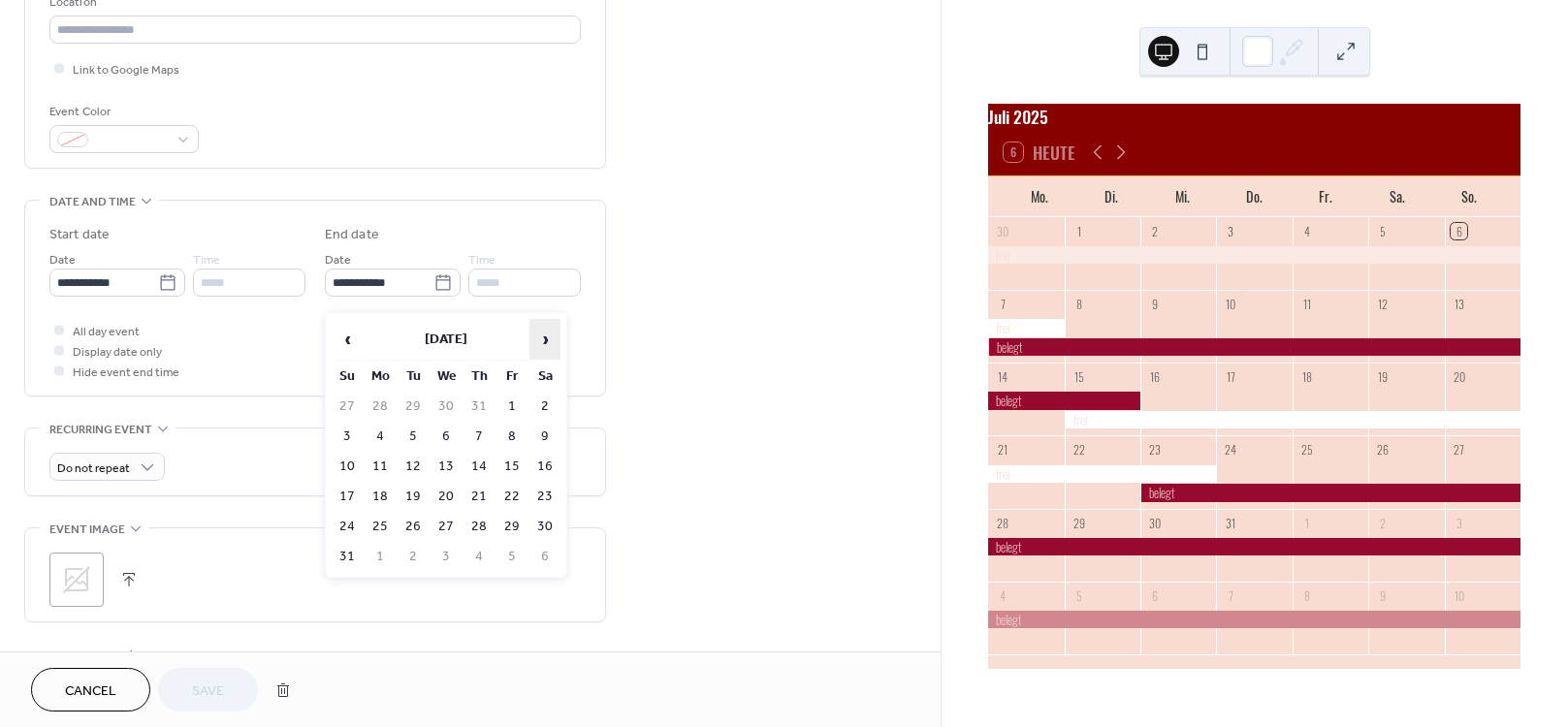 click on "›" at bounding box center [545, 339] 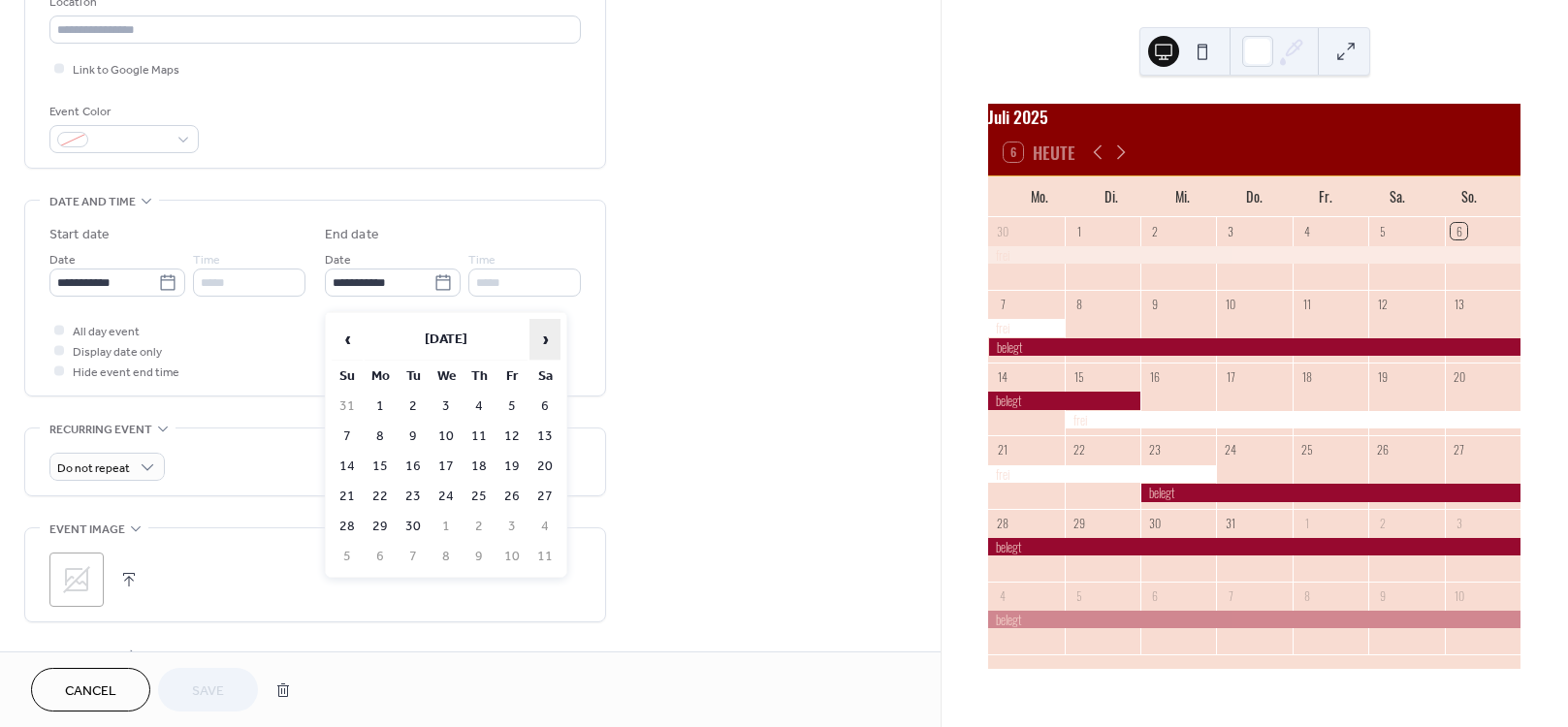 click on "›" at bounding box center (545, 339) 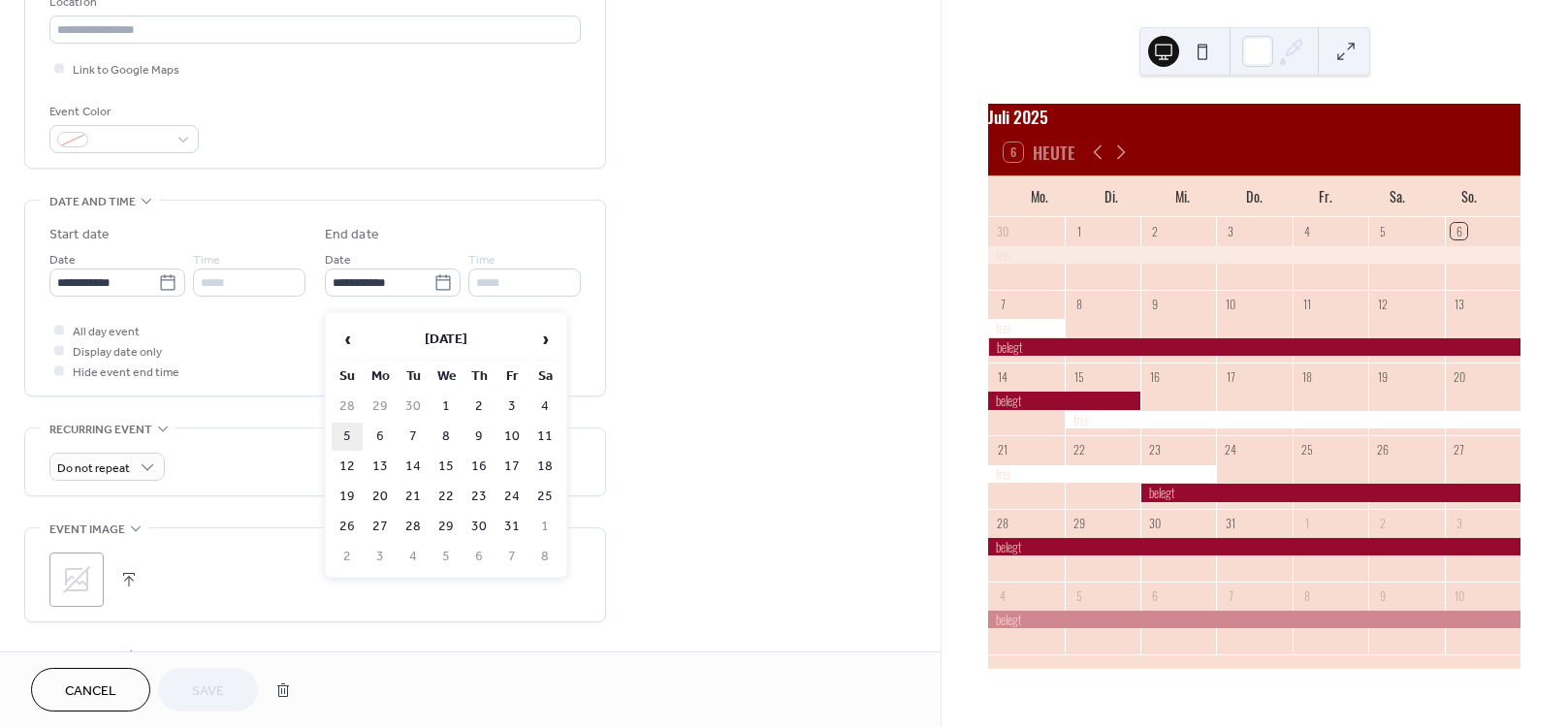 click on "5" at bounding box center (347, 436) 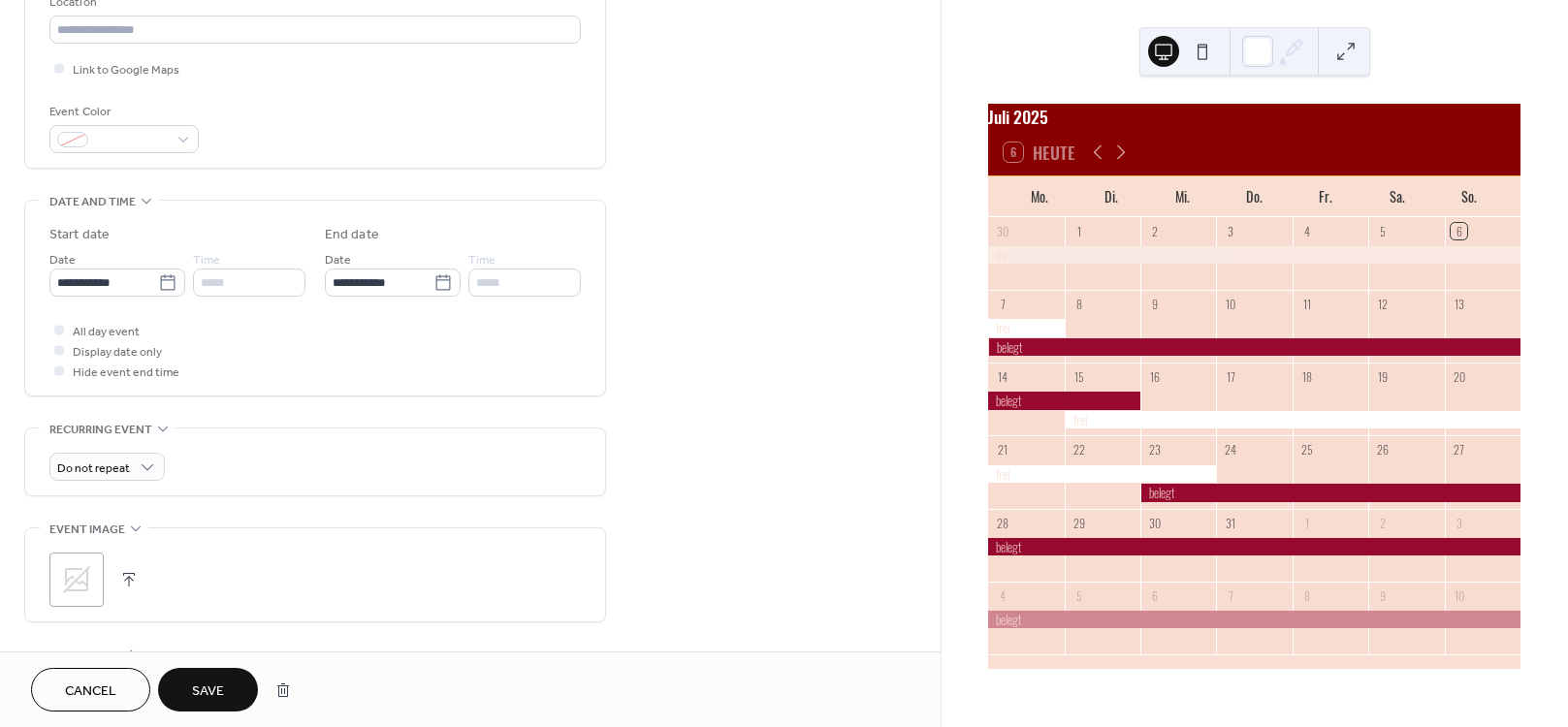 click on "Save" at bounding box center (208, 691) 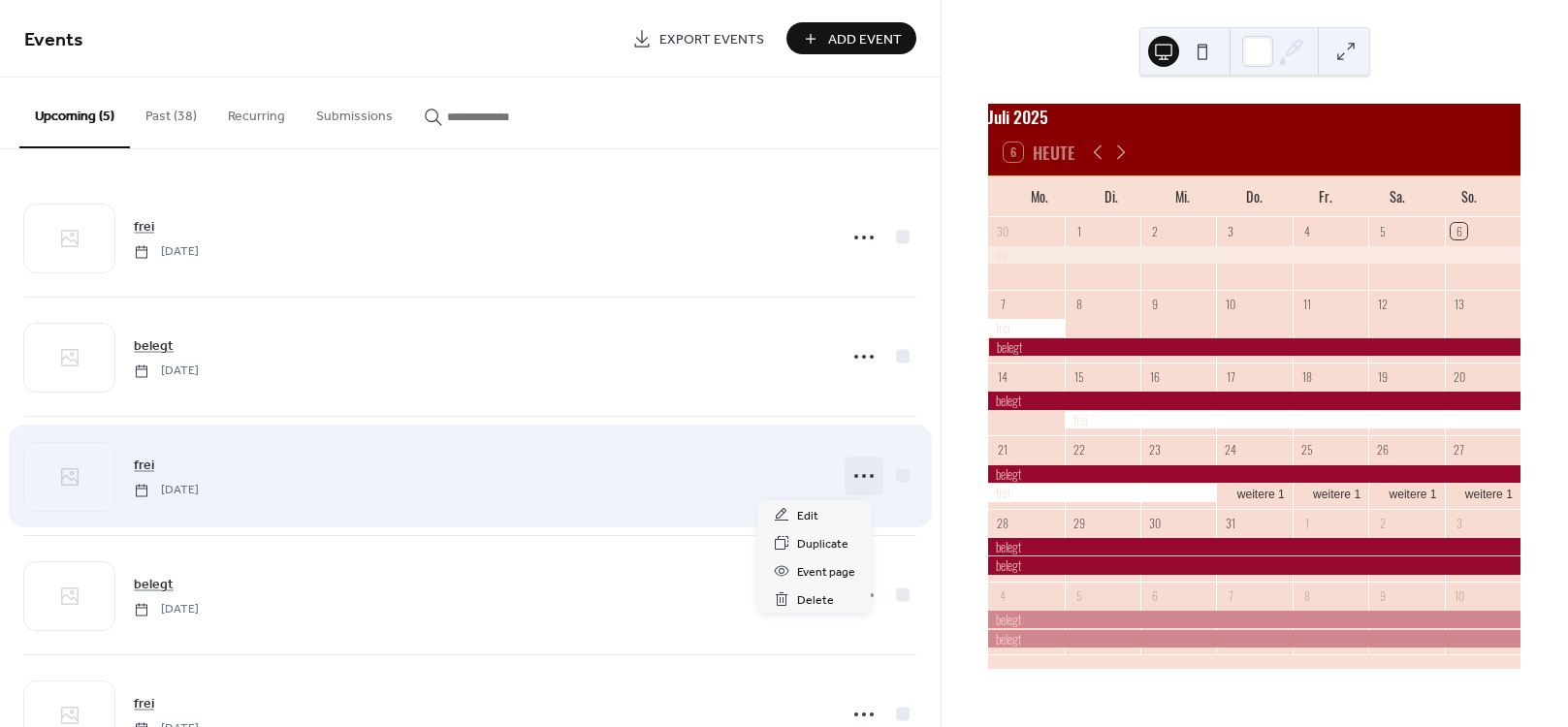 click 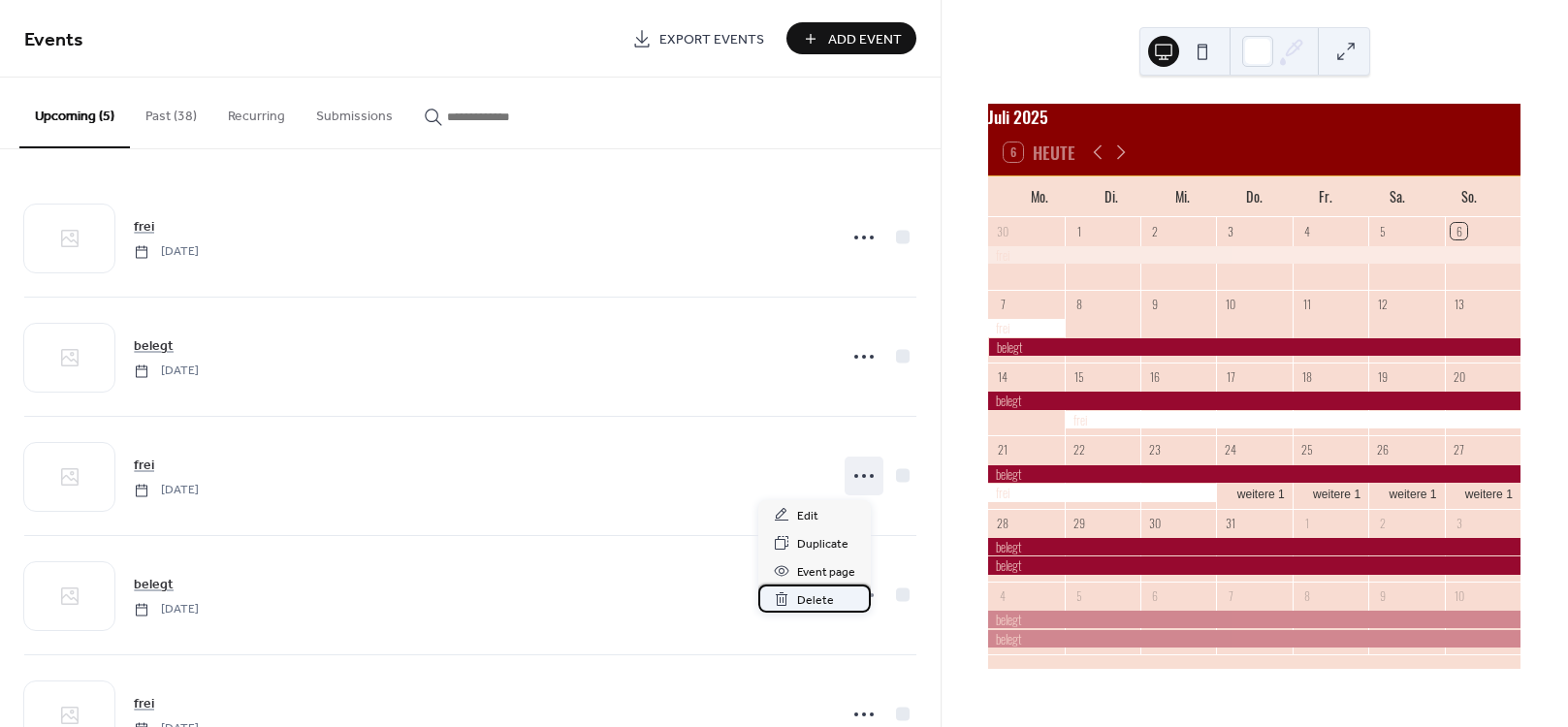 click on "Delete" at bounding box center (816, 600) 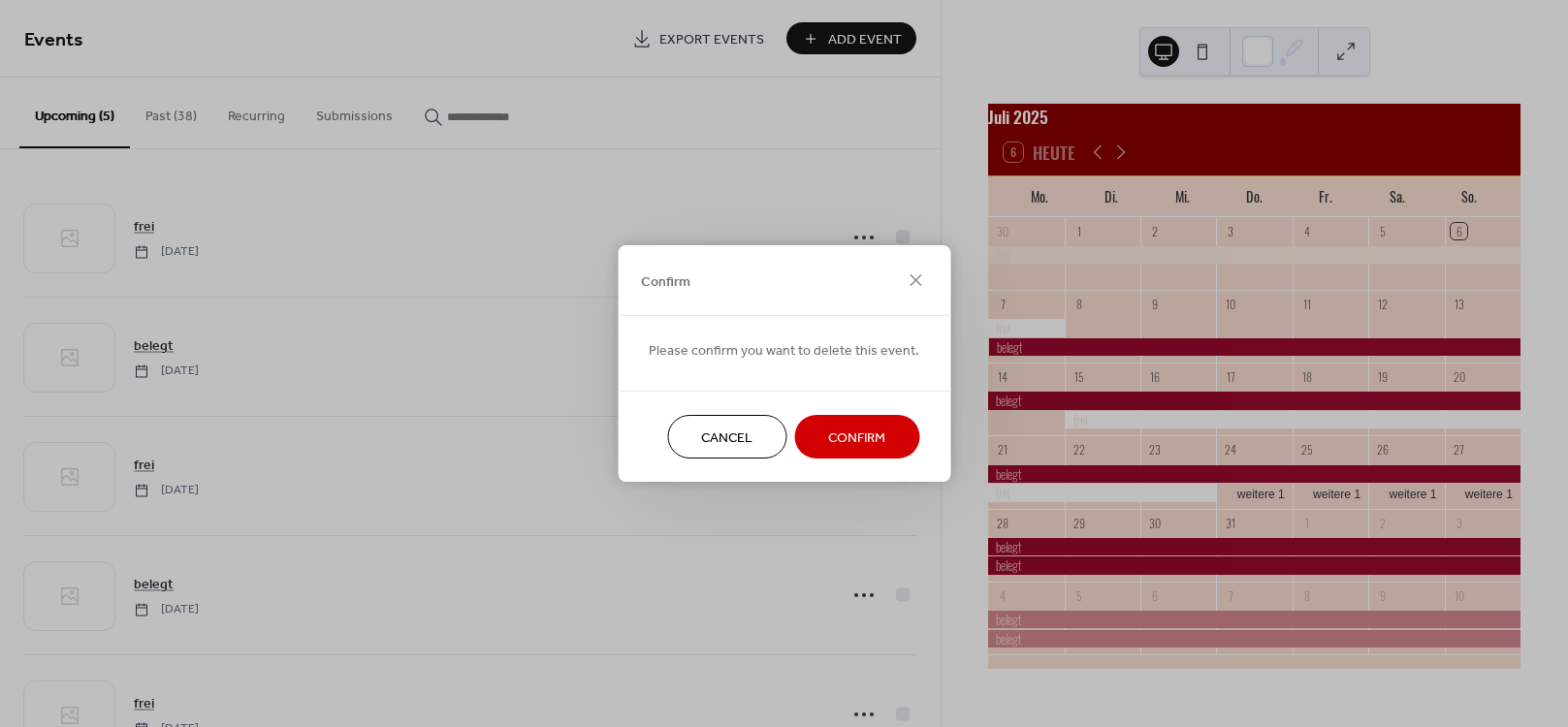 click on "Confirm" at bounding box center (856, 438) 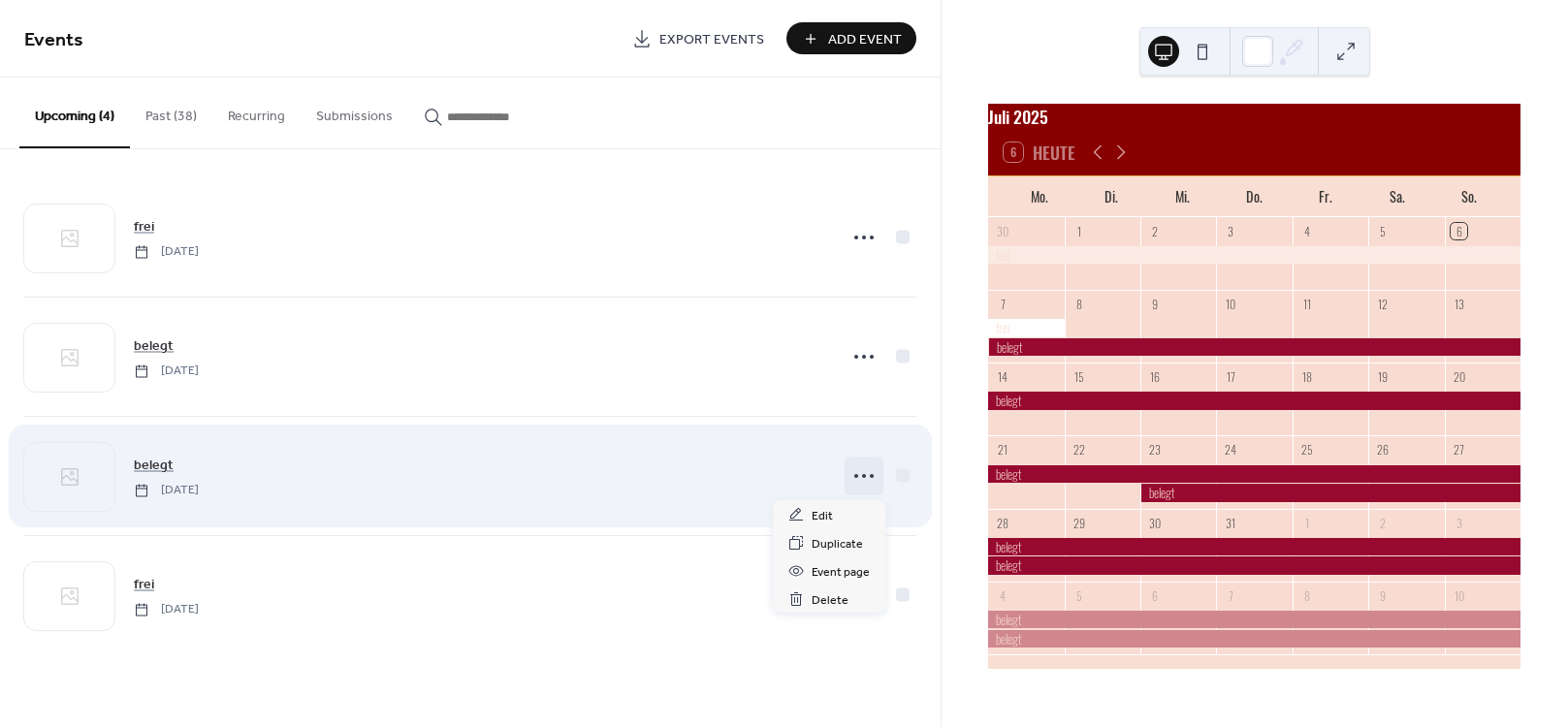 click 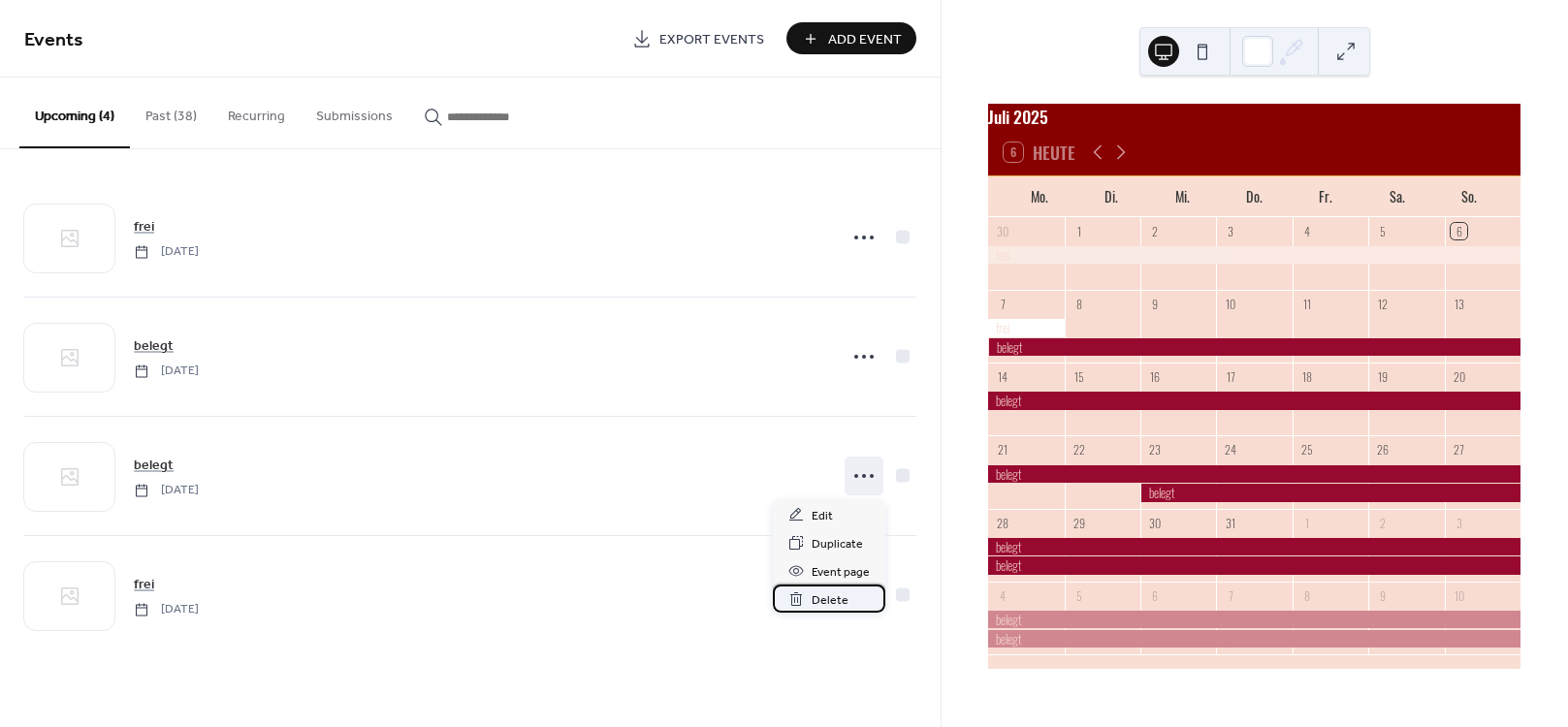 click on "Delete" at bounding box center (830, 600) 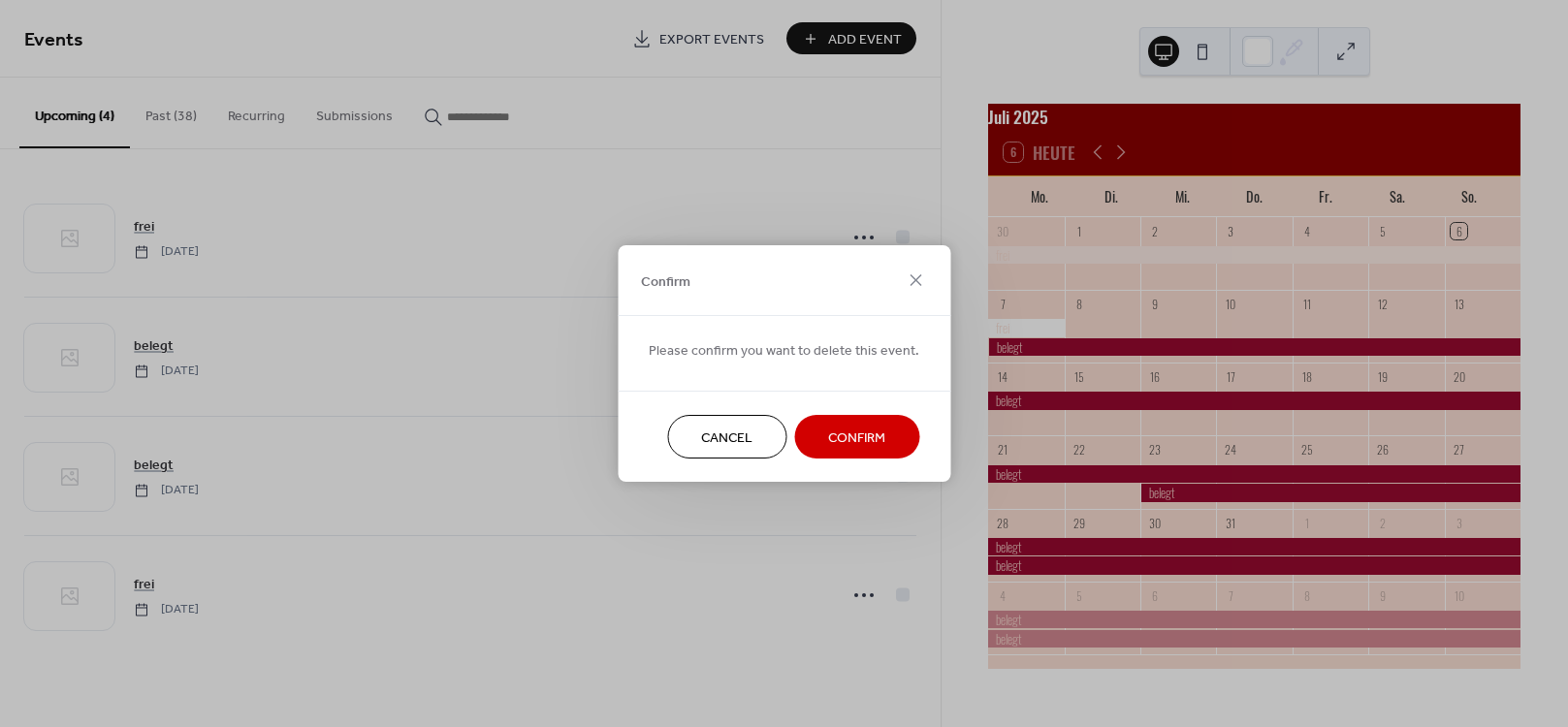 click on "Confirm" at bounding box center [856, 438] 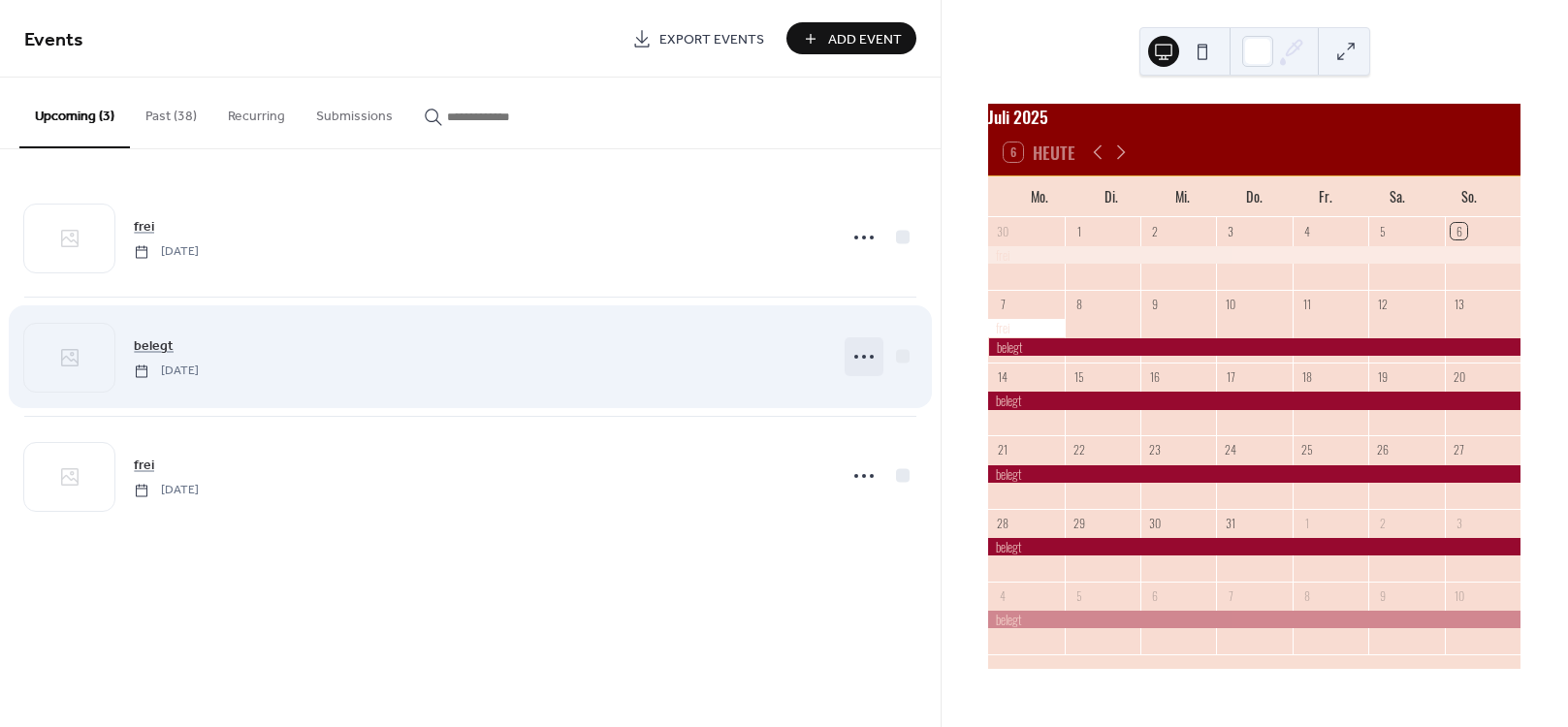 click 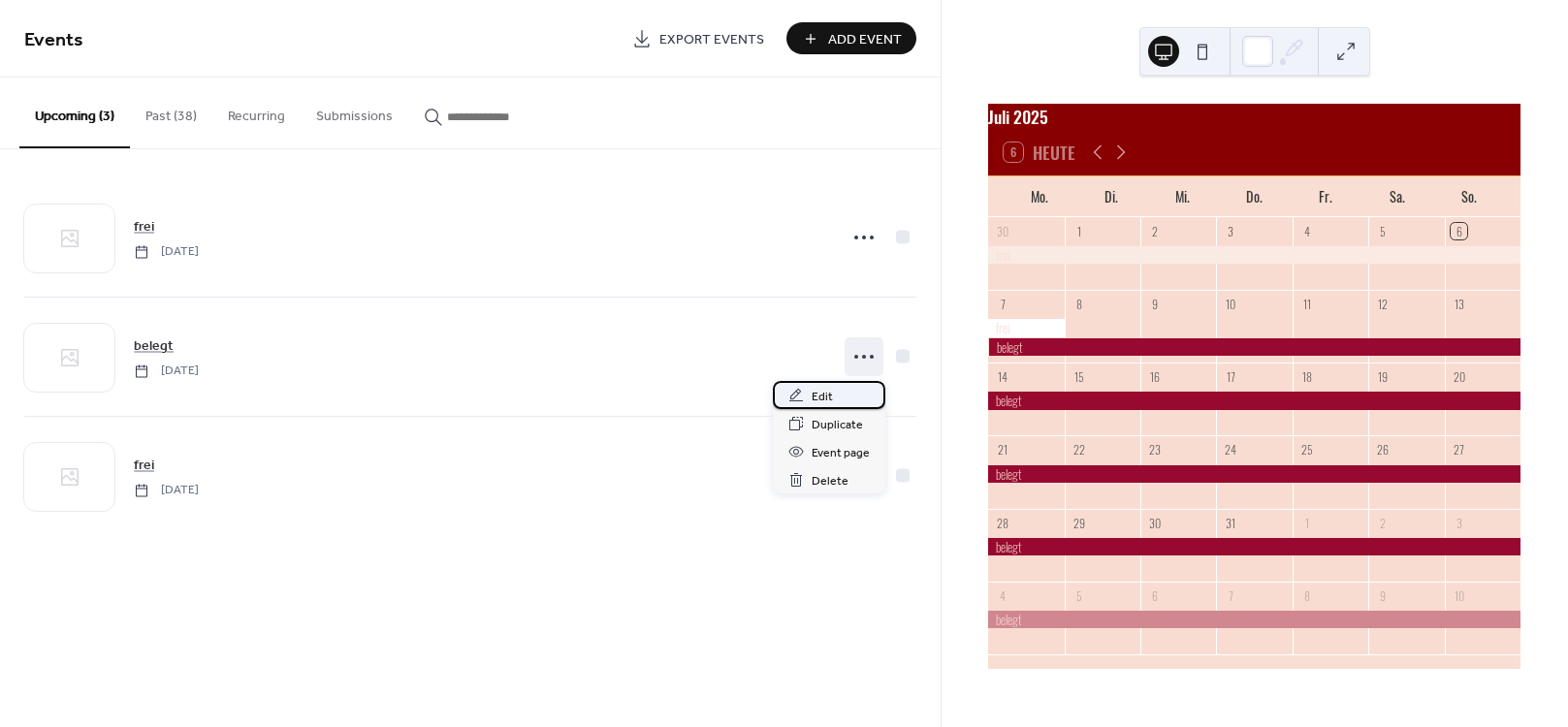 click on "Edit" at bounding box center [822, 396] 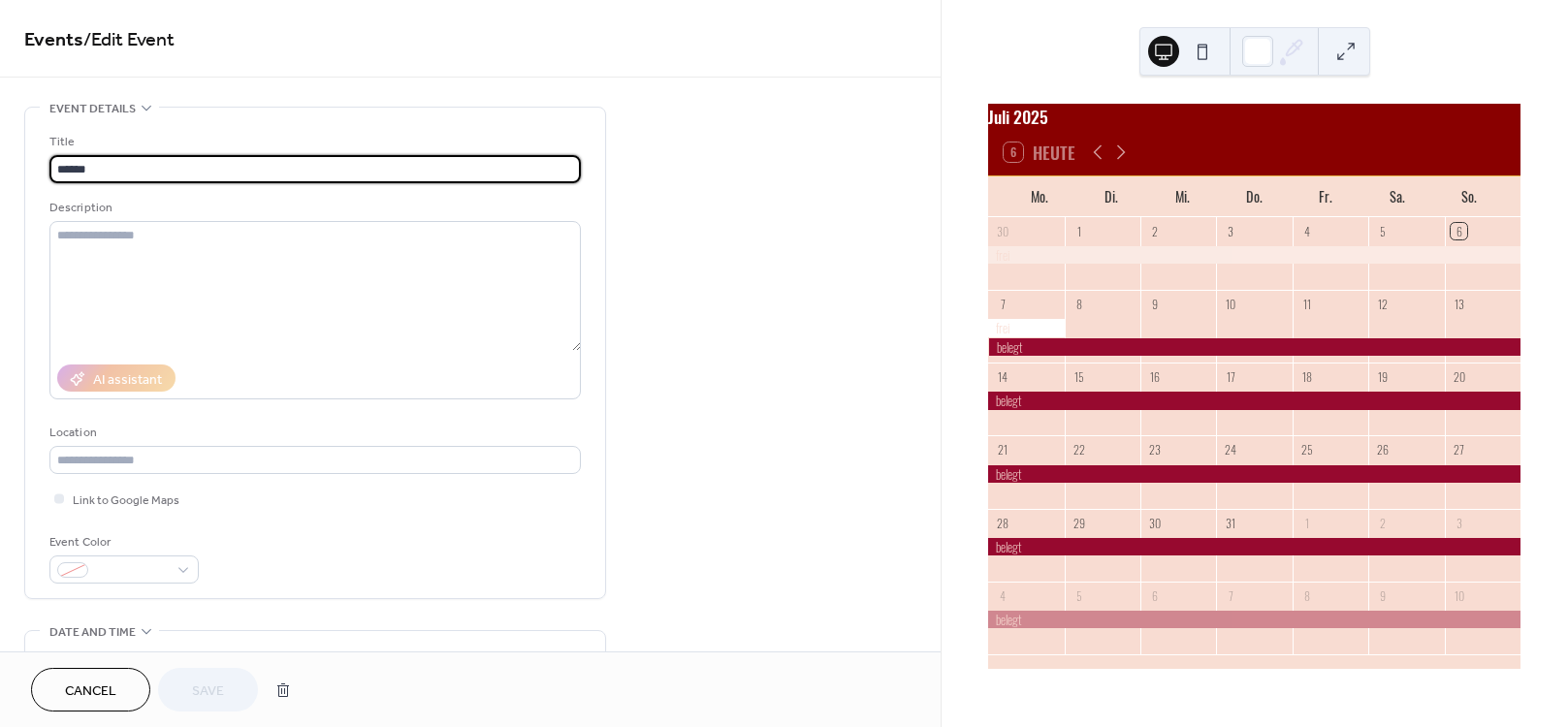 scroll, scrollTop: 489, scrollLeft: 0, axis: vertical 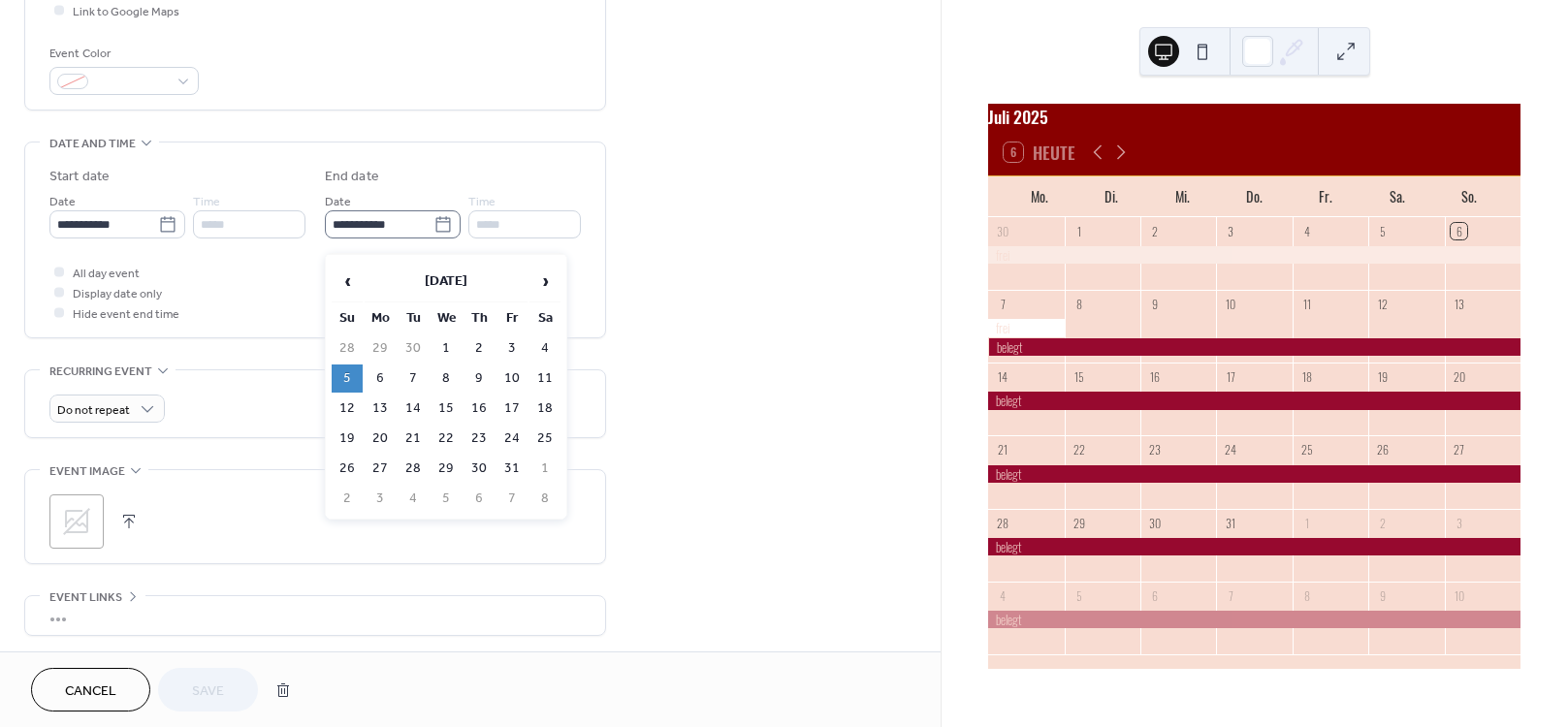 click 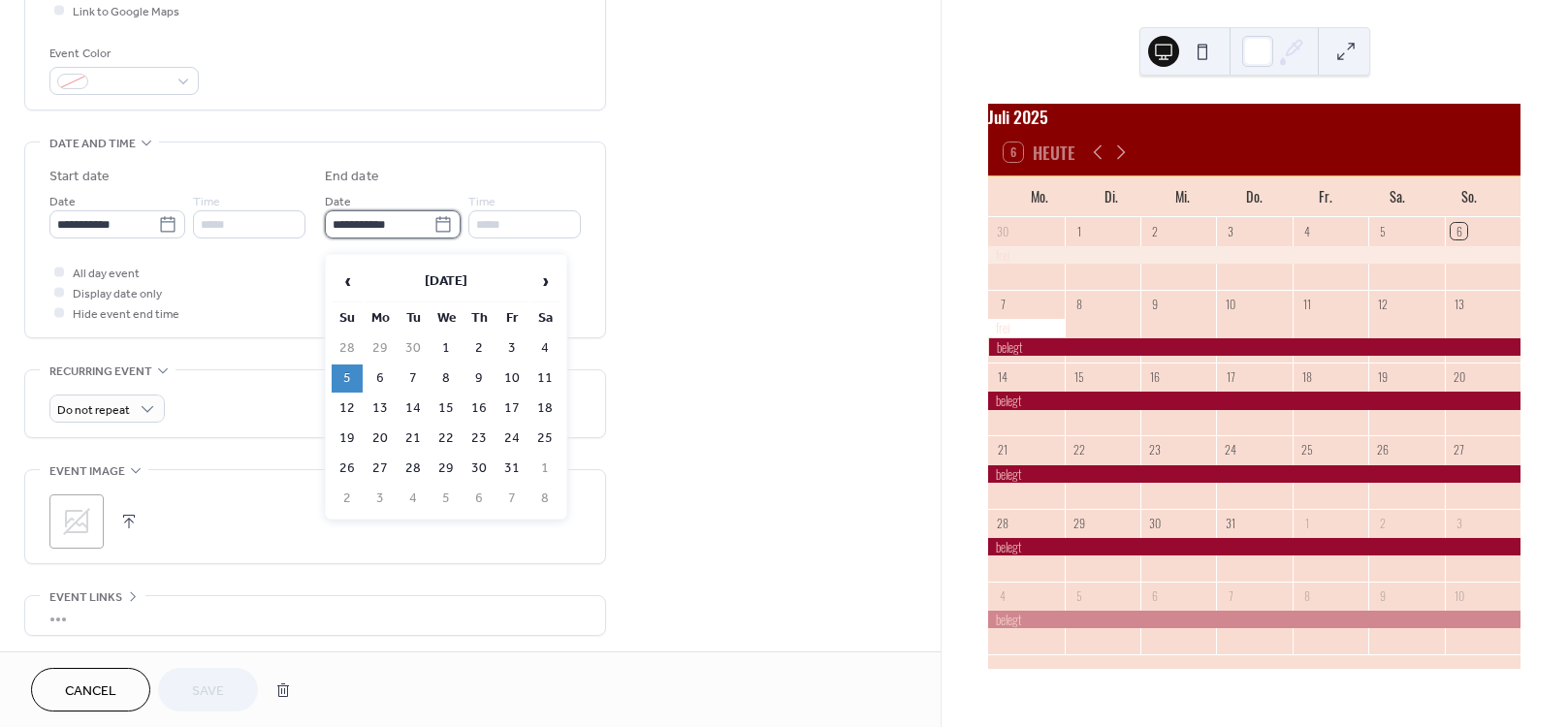 click on "**********" at bounding box center [379, 224] 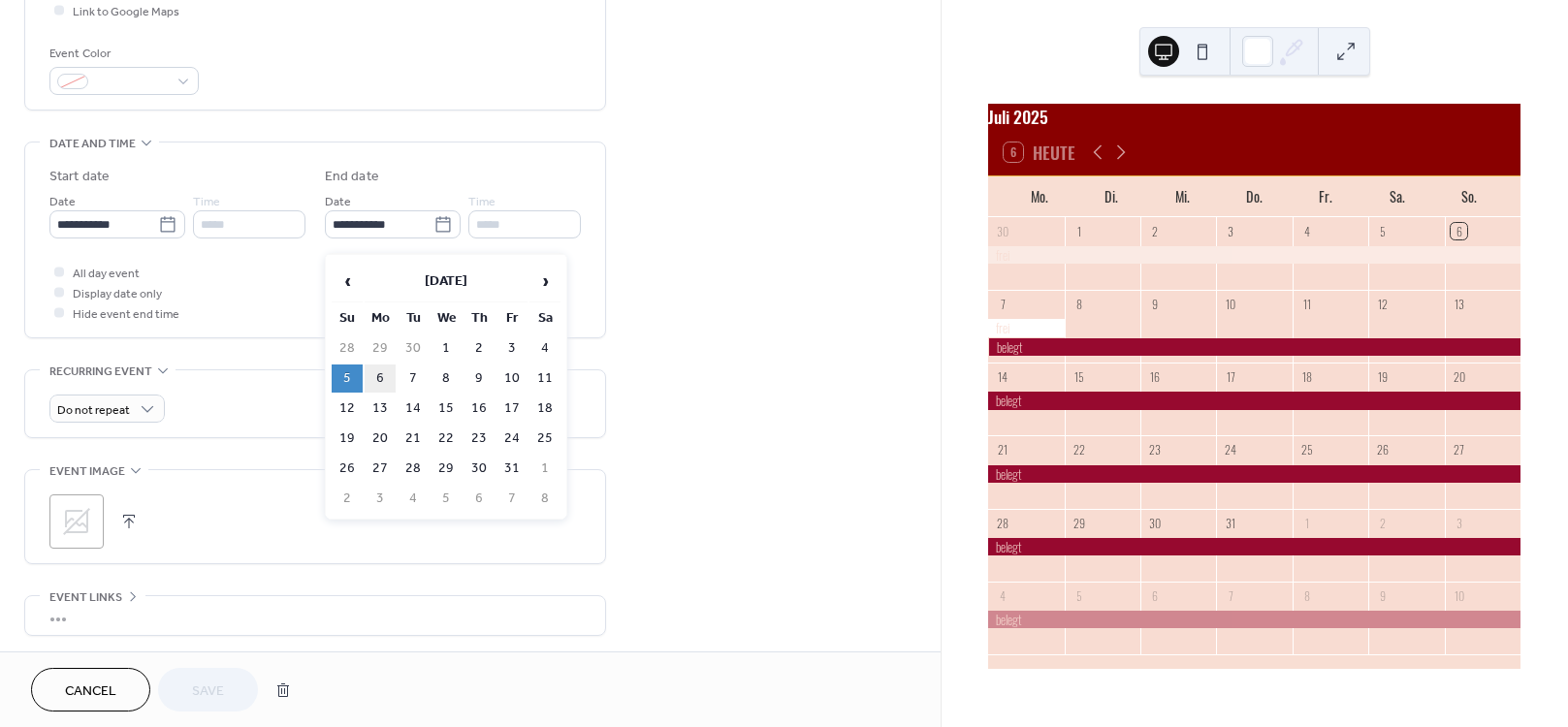 click on "6" at bounding box center [380, 378] 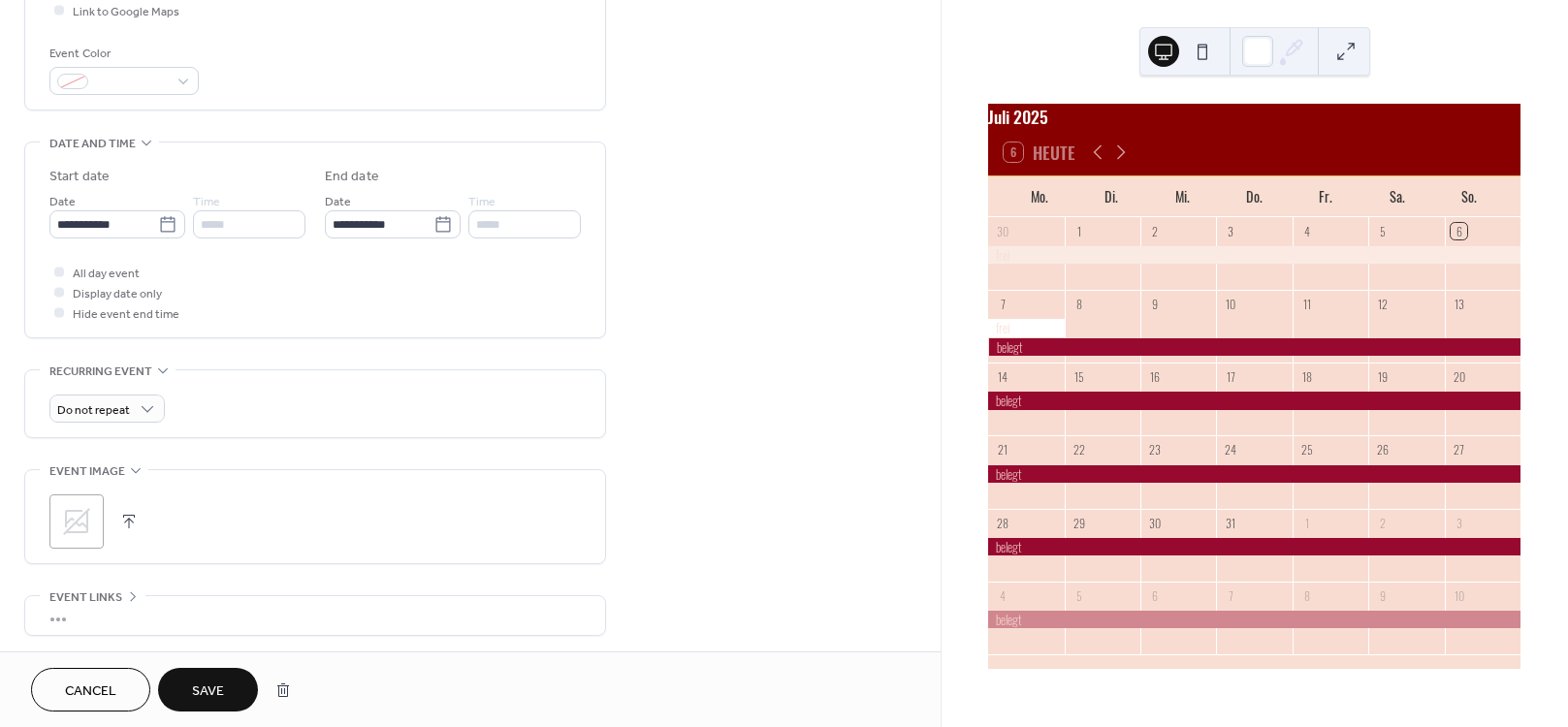click on "Save" at bounding box center (208, 691) 